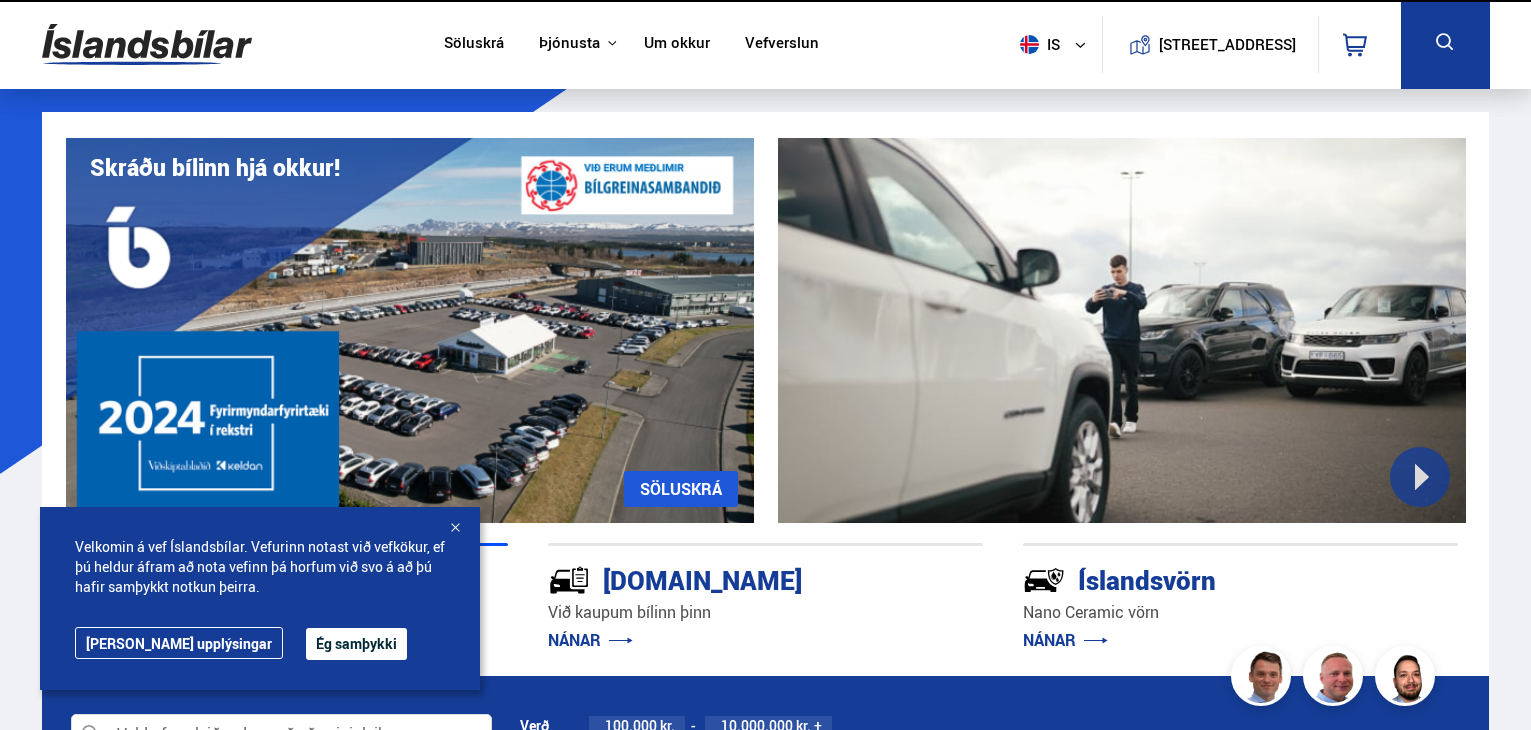 scroll, scrollTop: 0, scrollLeft: 0, axis: both 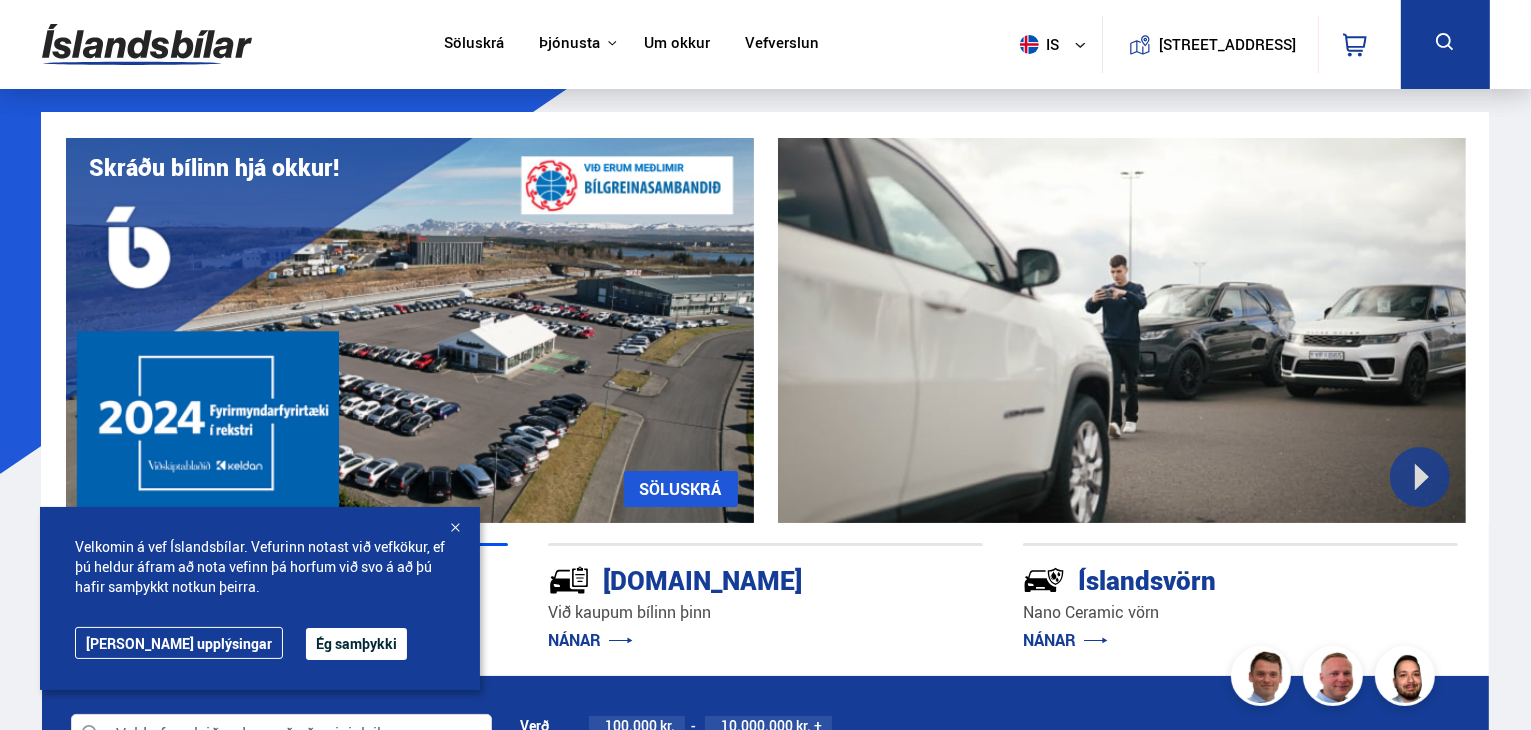 click on "Söluskrá" at bounding box center (474, 44) 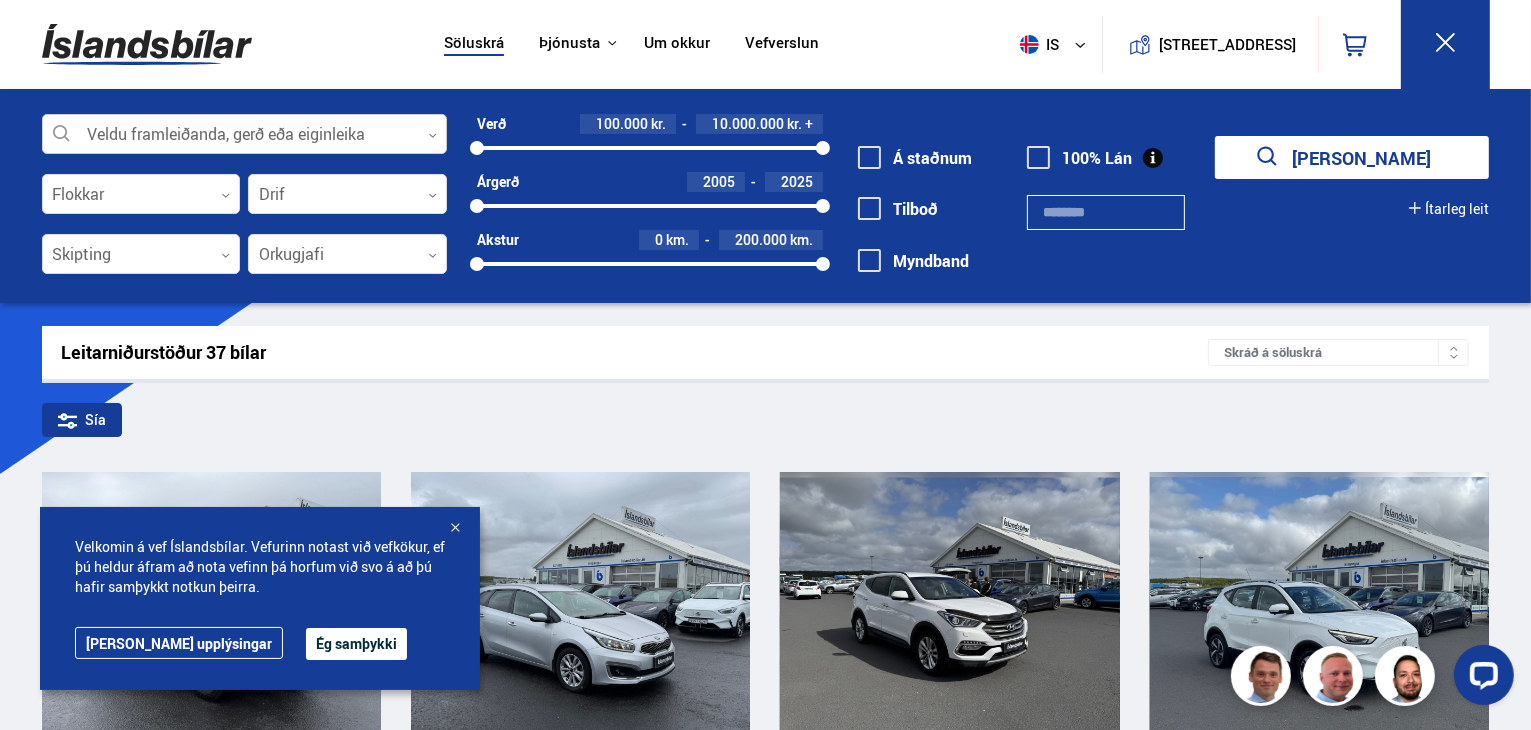 scroll, scrollTop: 0, scrollLeft: 0, axis: both 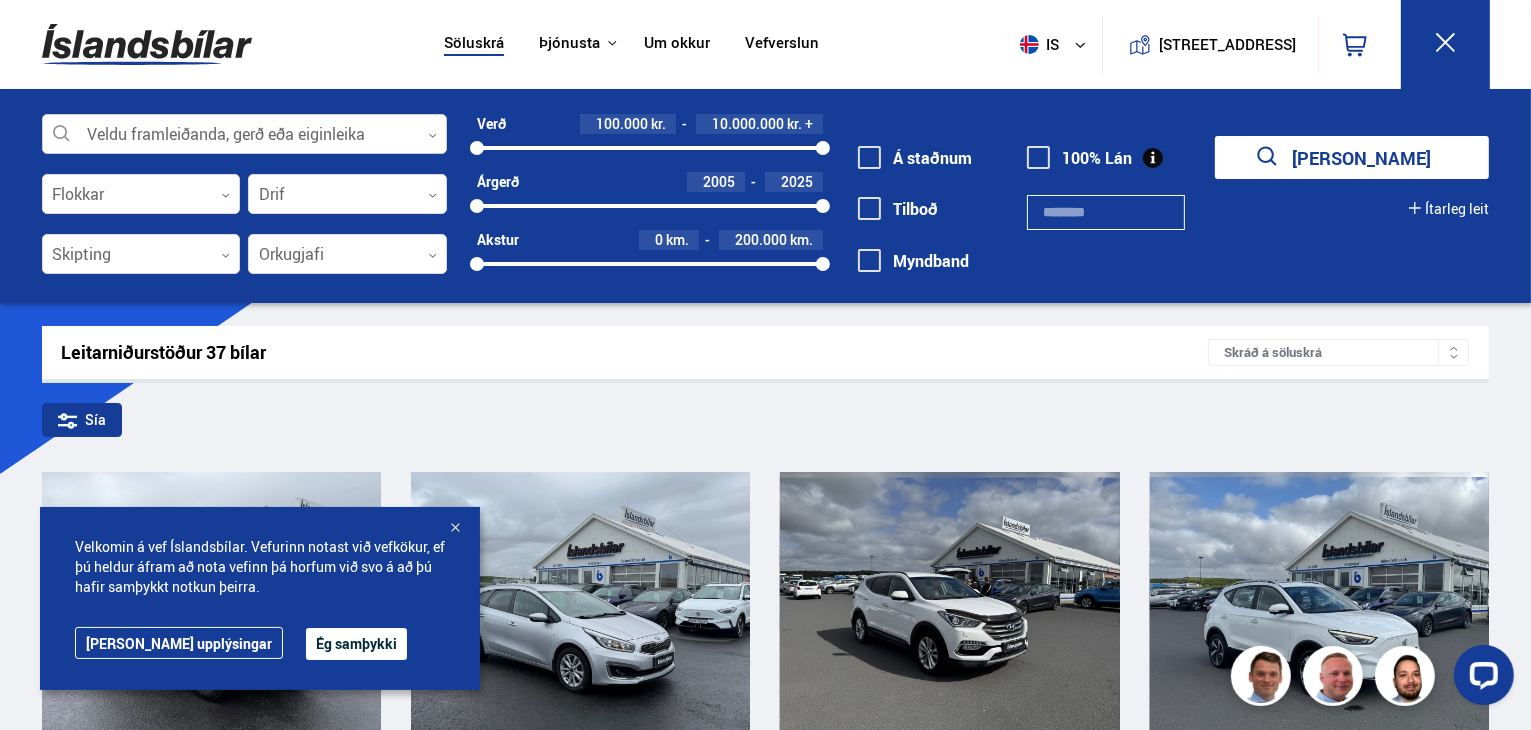 click 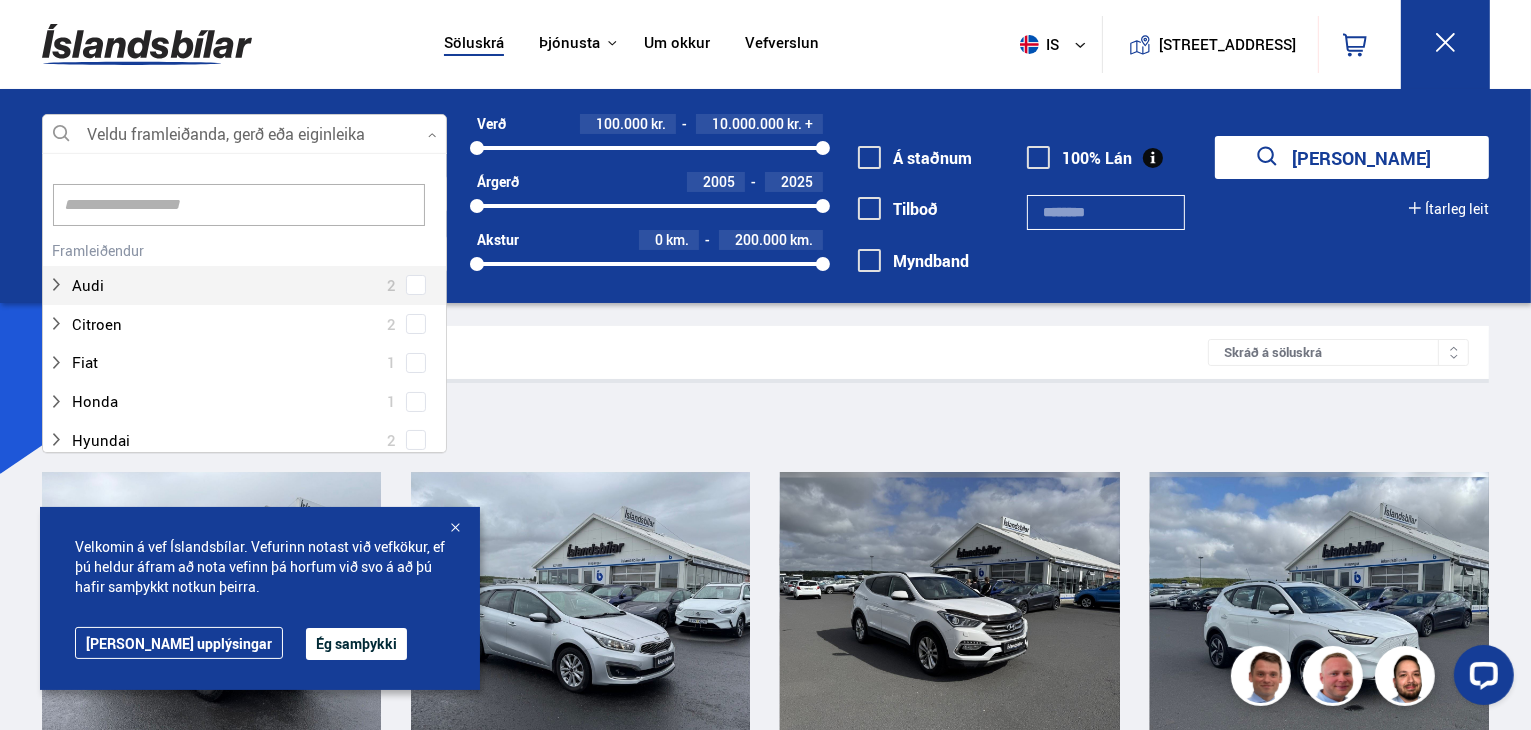 scroll, scrollTop: 301, scrollLeft: 411, axis: both 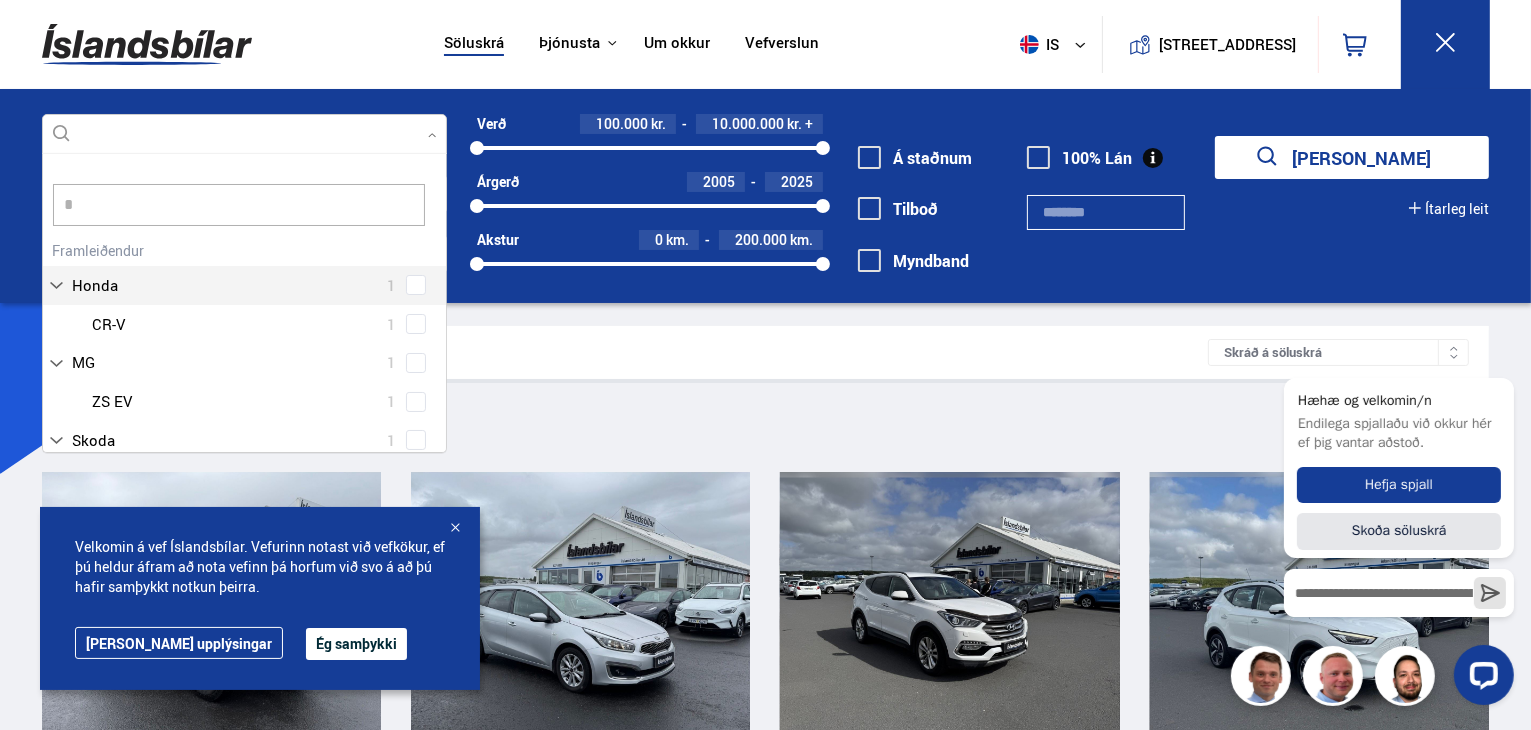 type on "**" 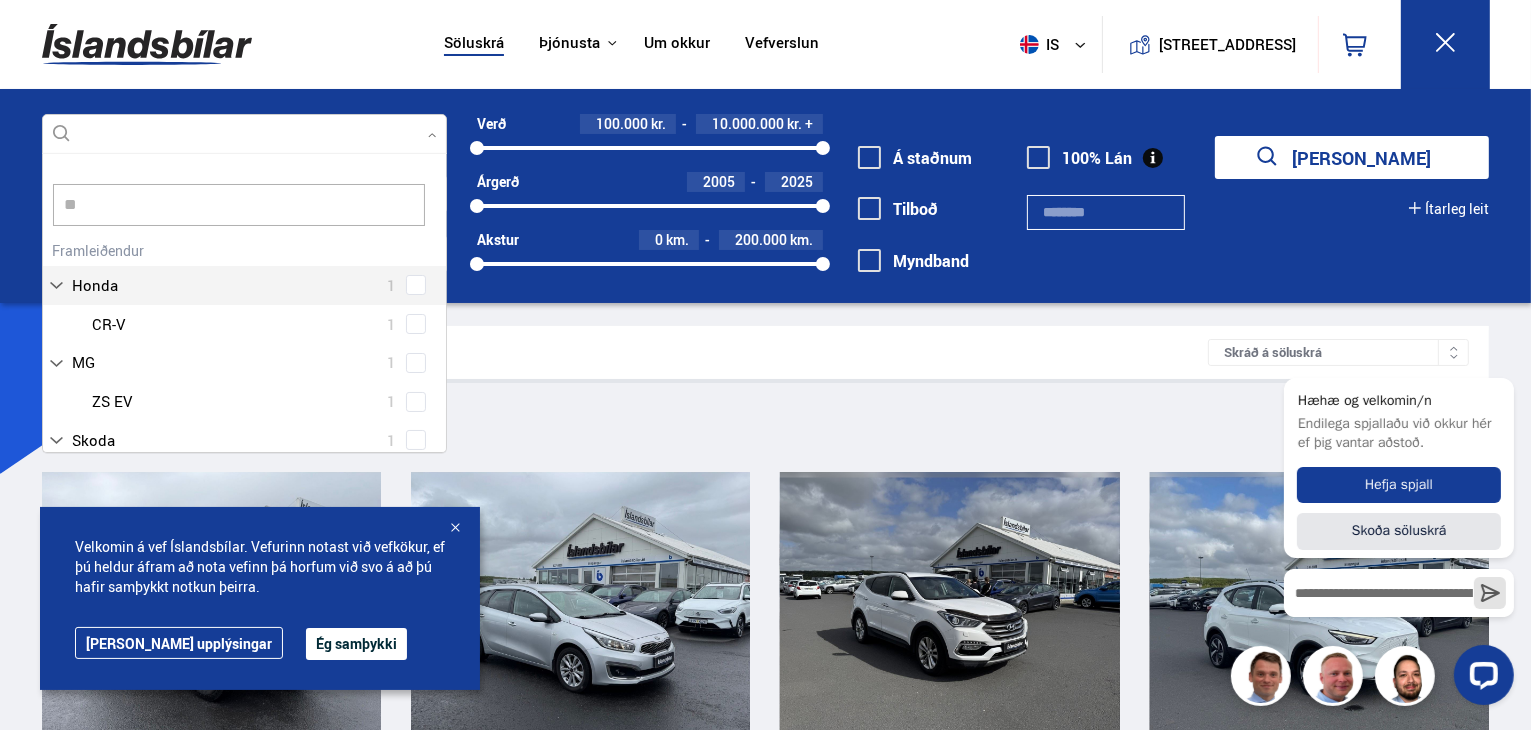 scroll, scrollTop: 0, scrollLeft: 0, axis: both 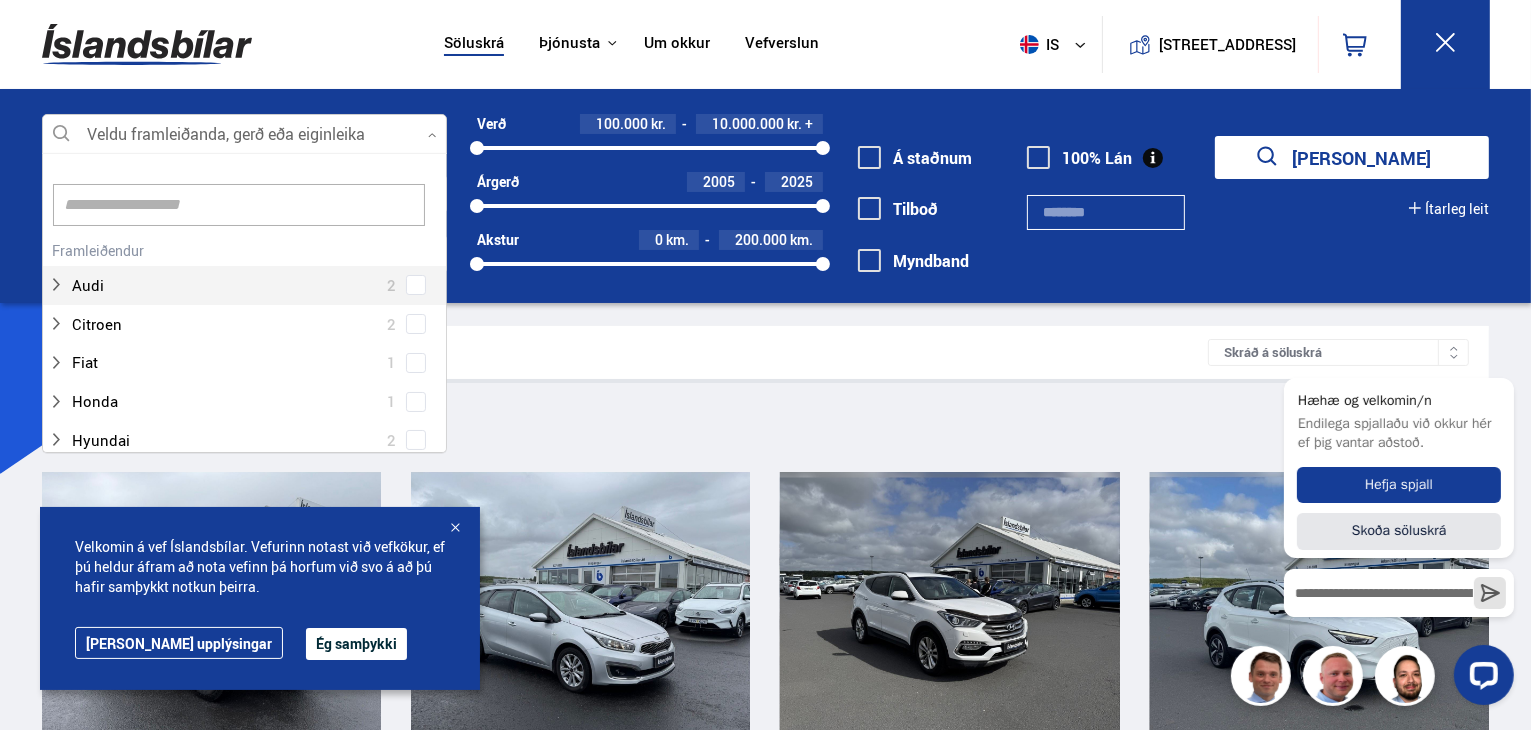 click 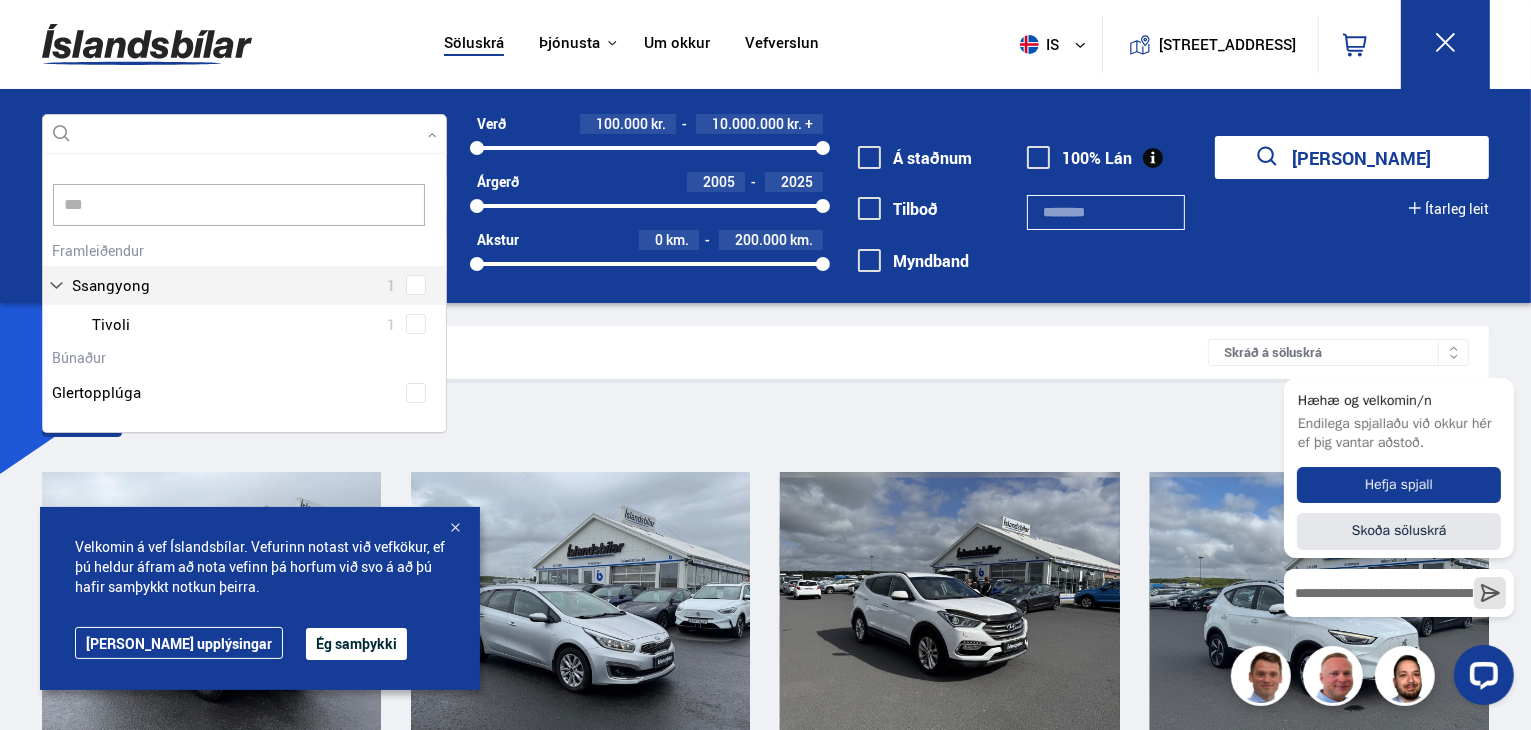 scroll, scrollTop: 0, scrollLeft: 0, axis: both 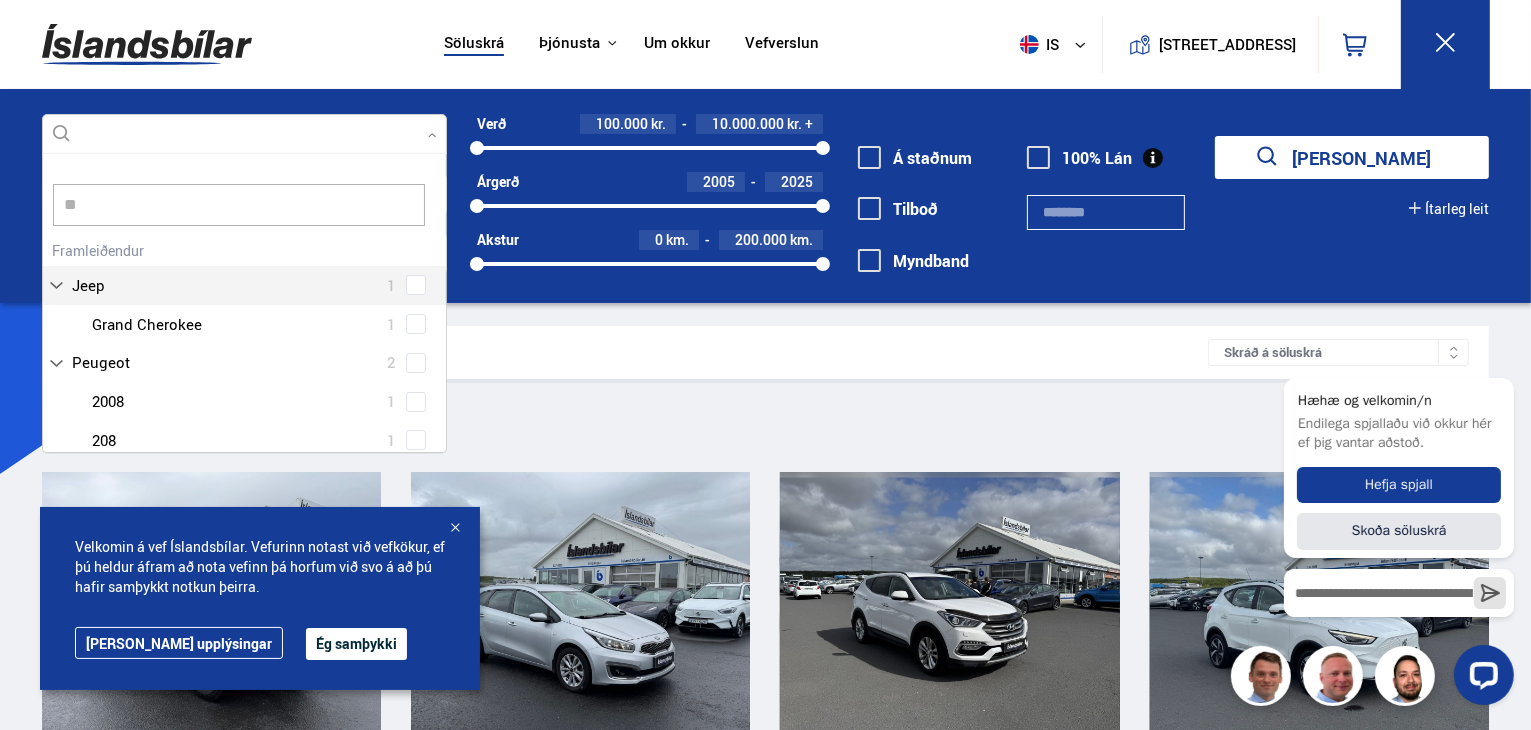 type on "*" 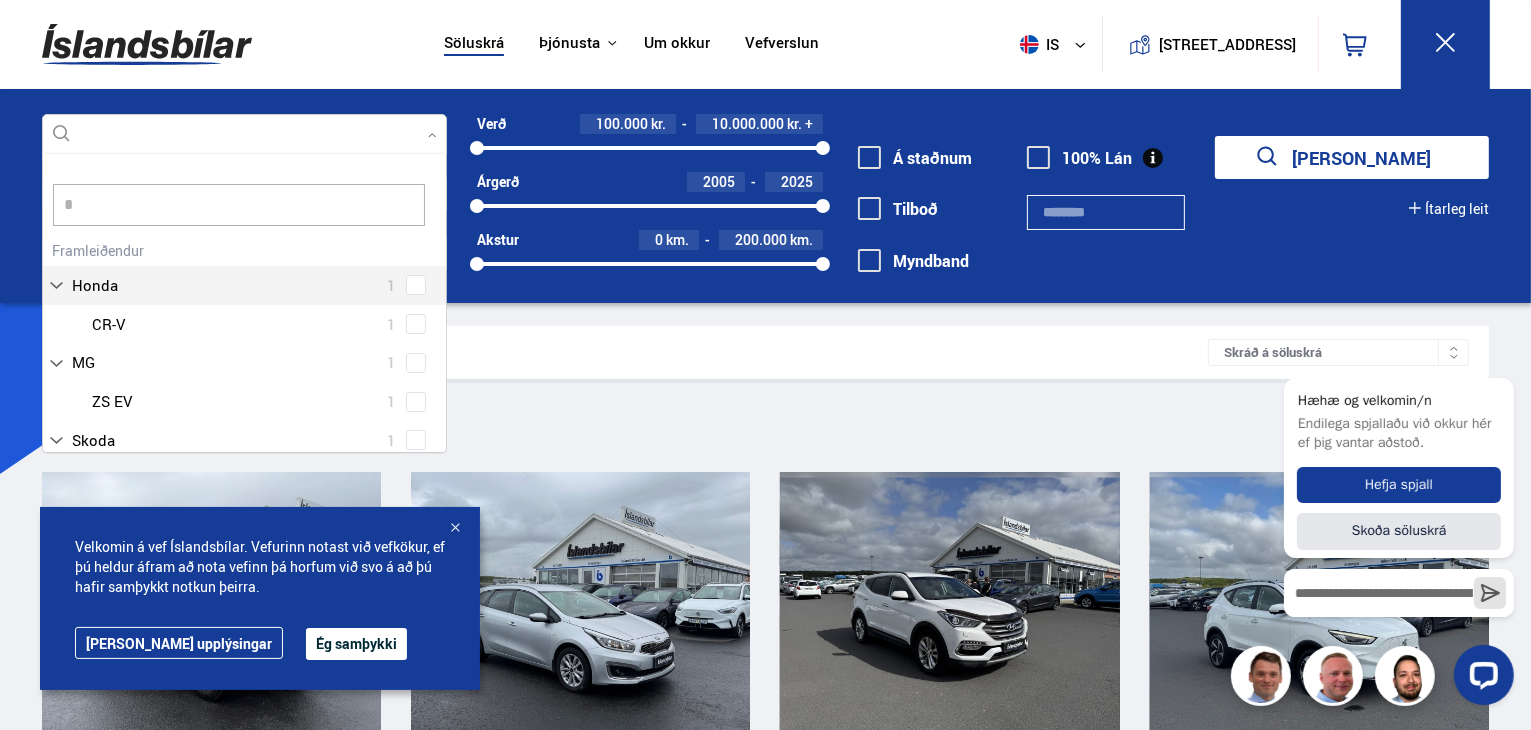 type on "**" 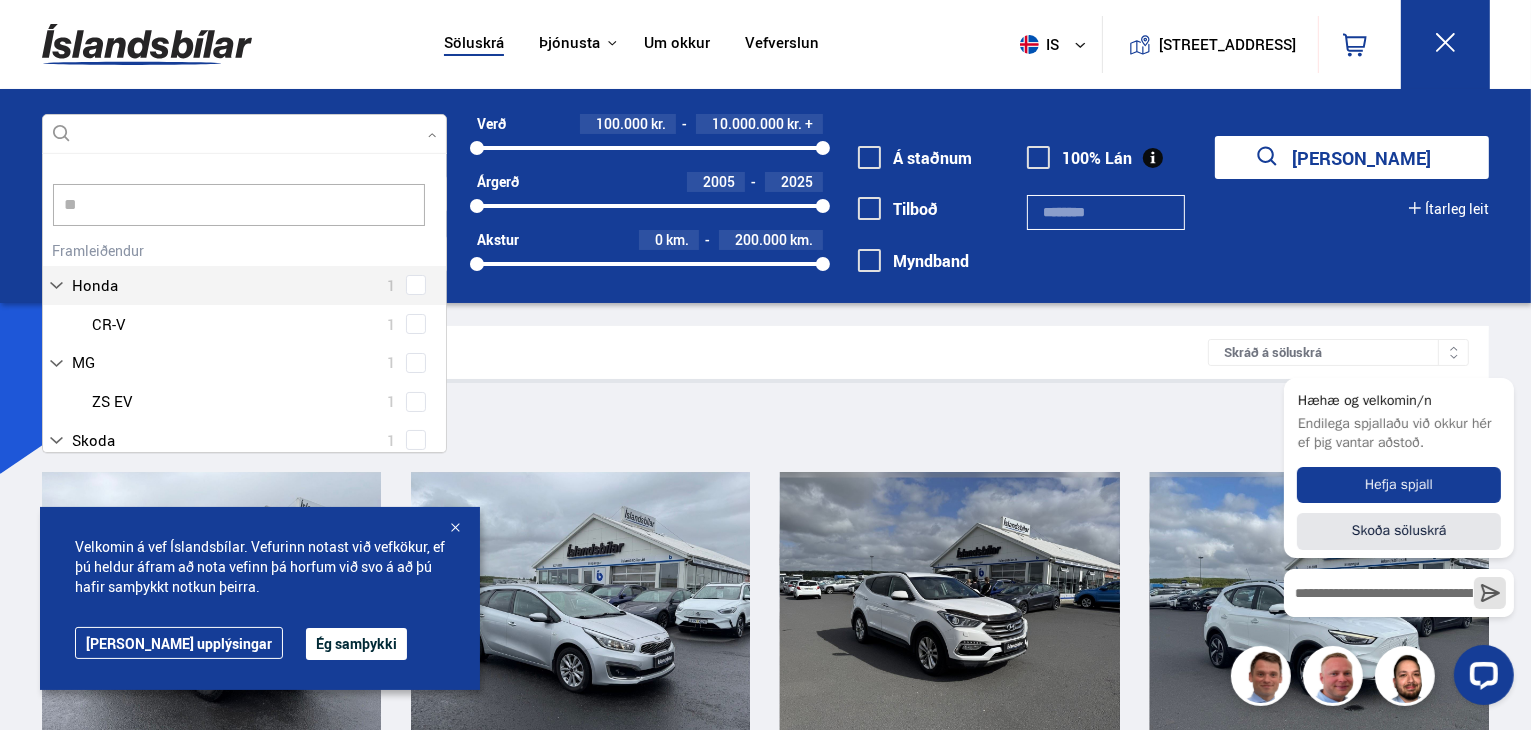 scroll, scrollTop: 0, scrollLeft: 0, axis: both 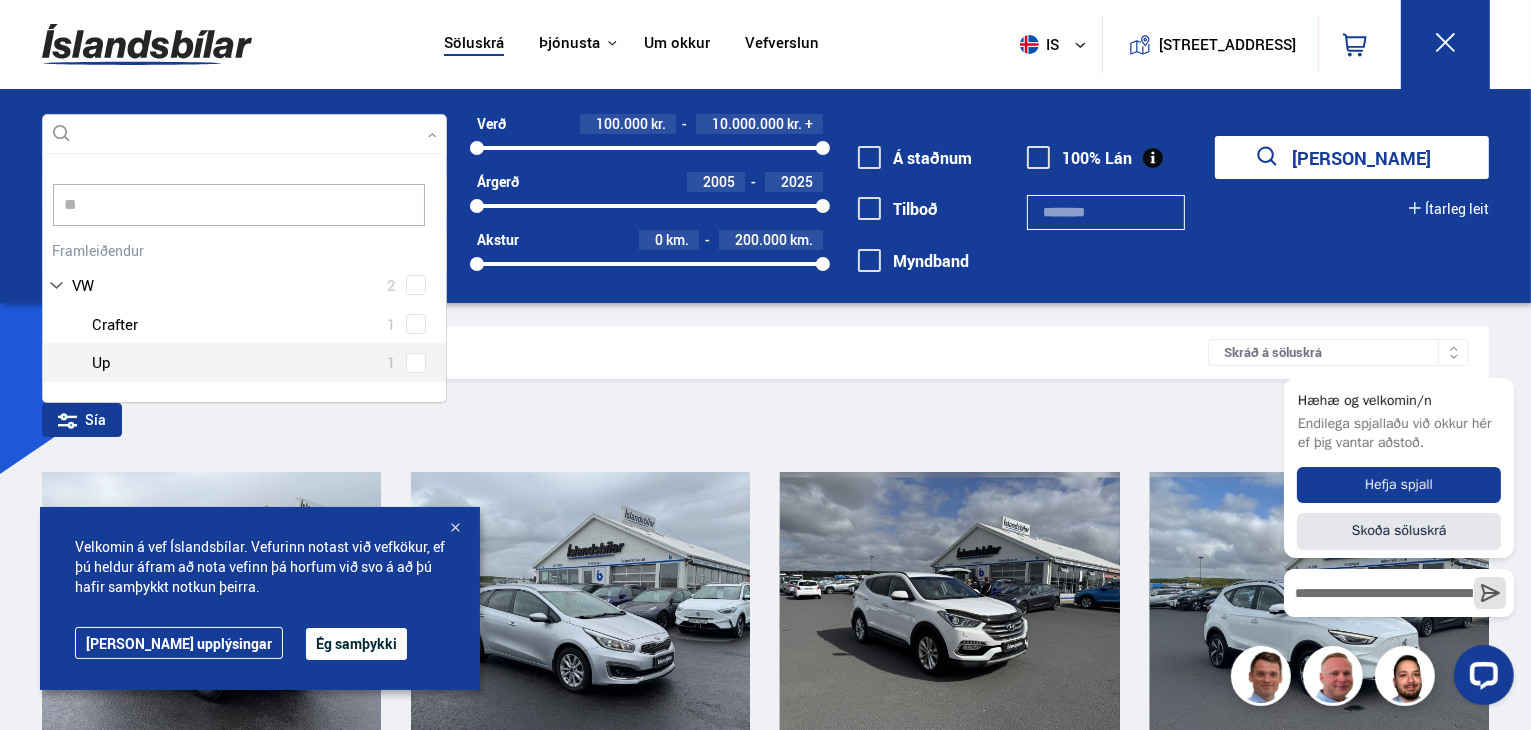 type 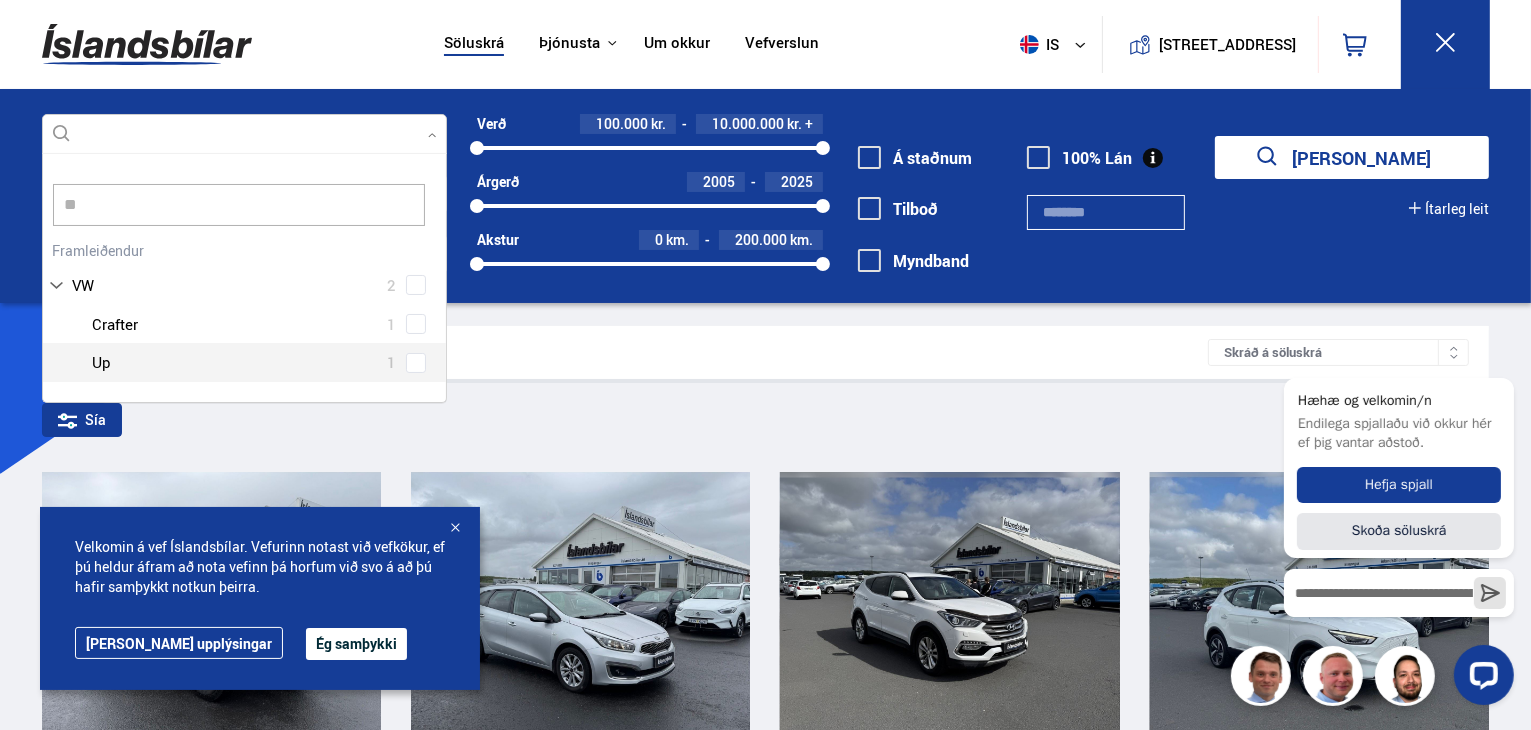 scroll, scrollTop: 1276, scrollLeft: 0, axis: vertical 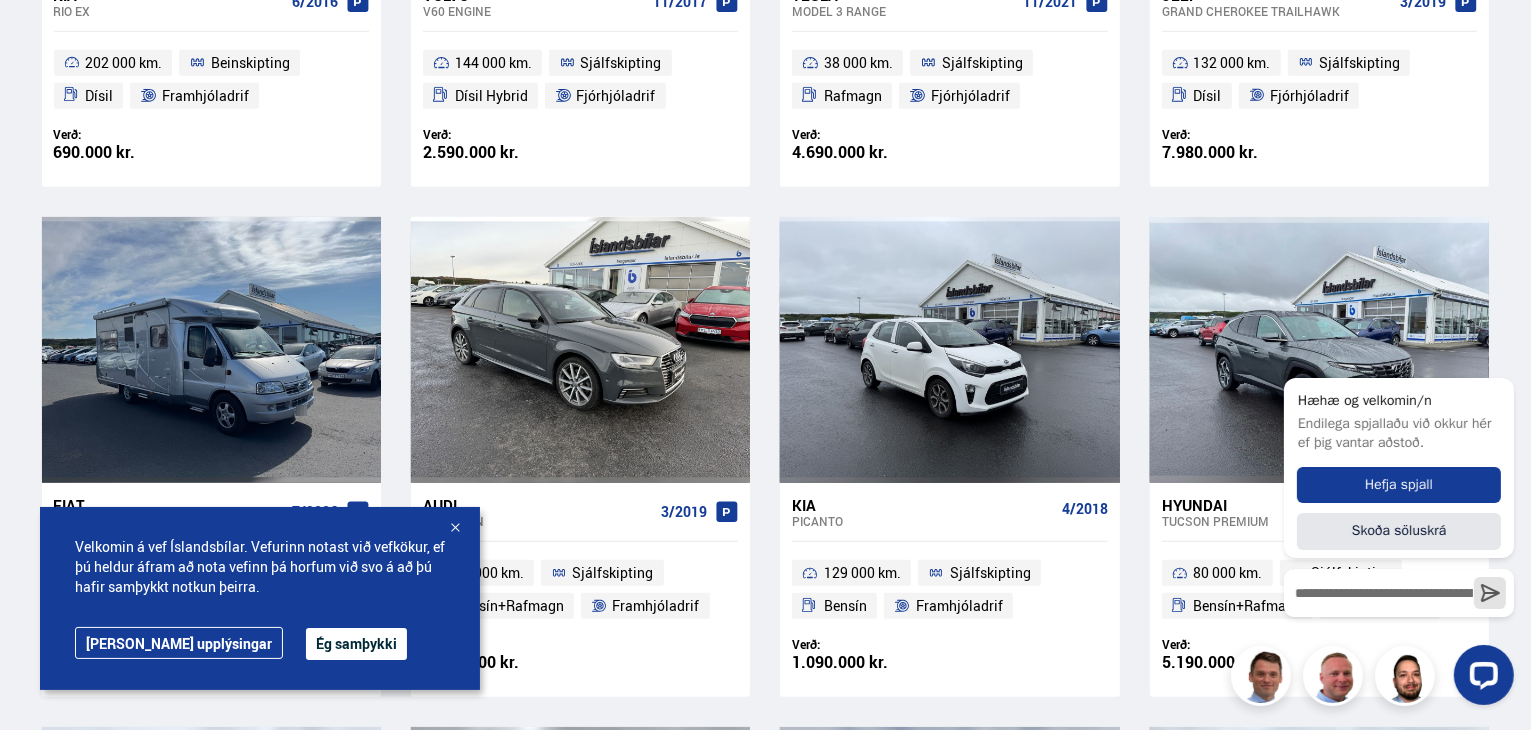 click on "Ég samþykki" at bounding box center [356, 644] 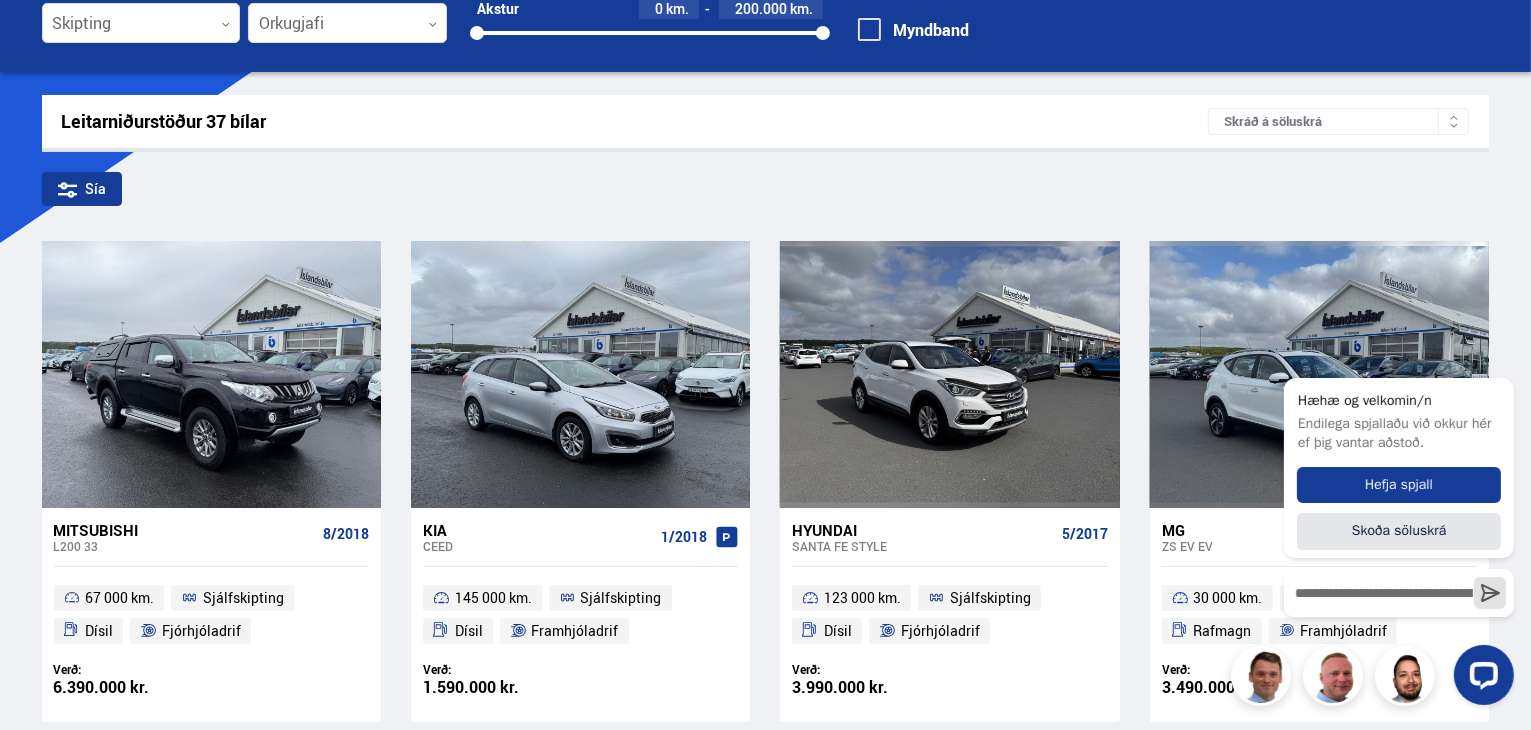 scroll, scrollTop: 17, scrollLeft: 0, axis: vertical 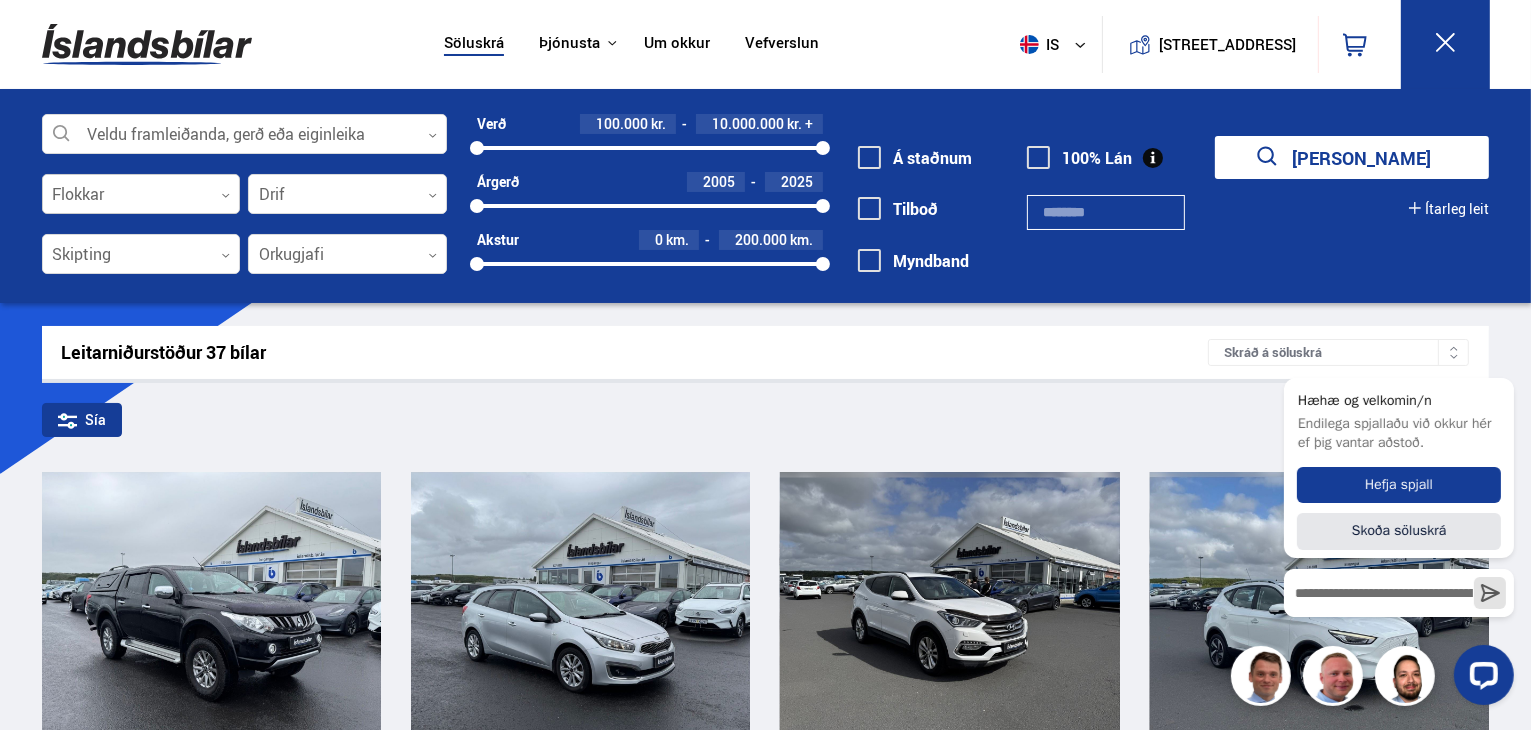click at bounding box center [141, 195] 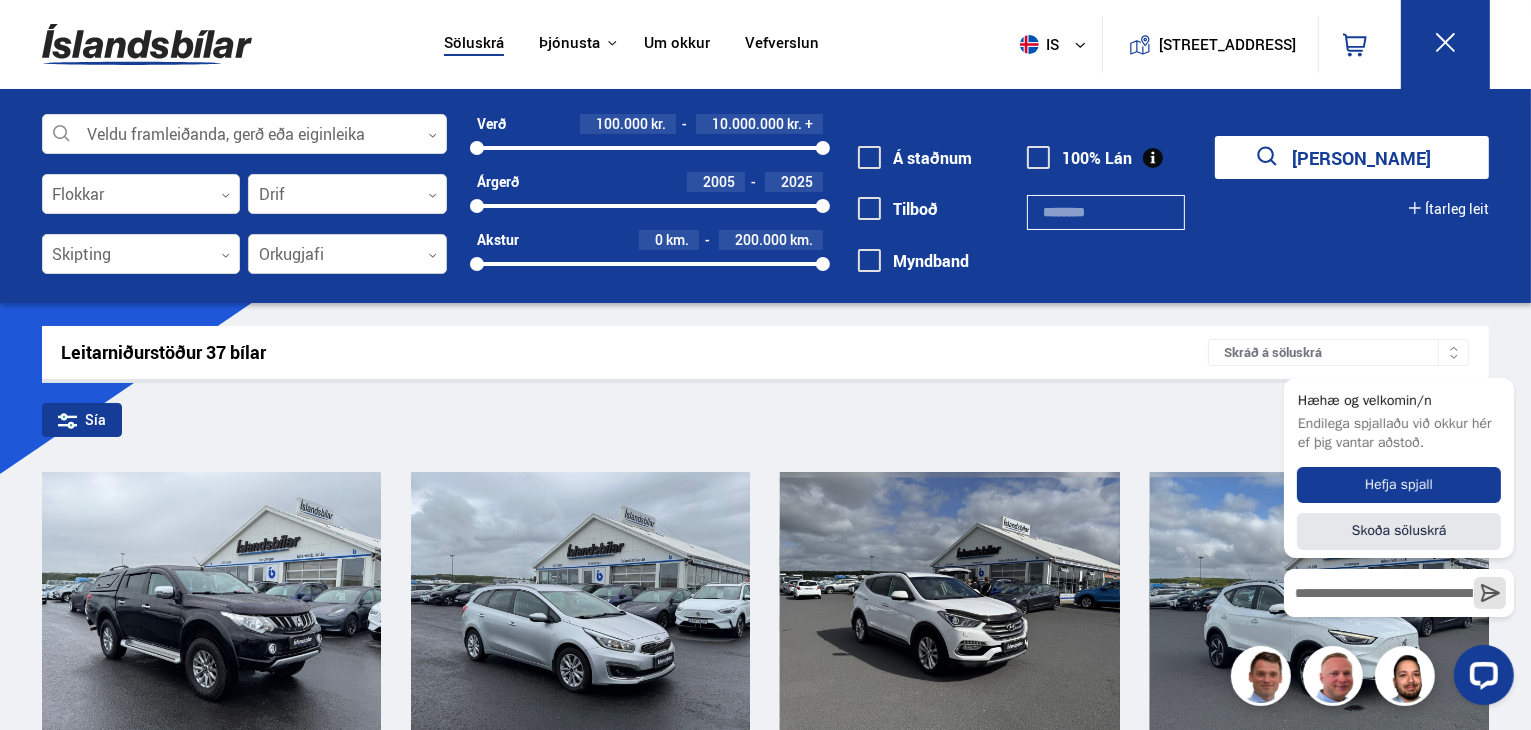 click at bounding box center (347, 255) 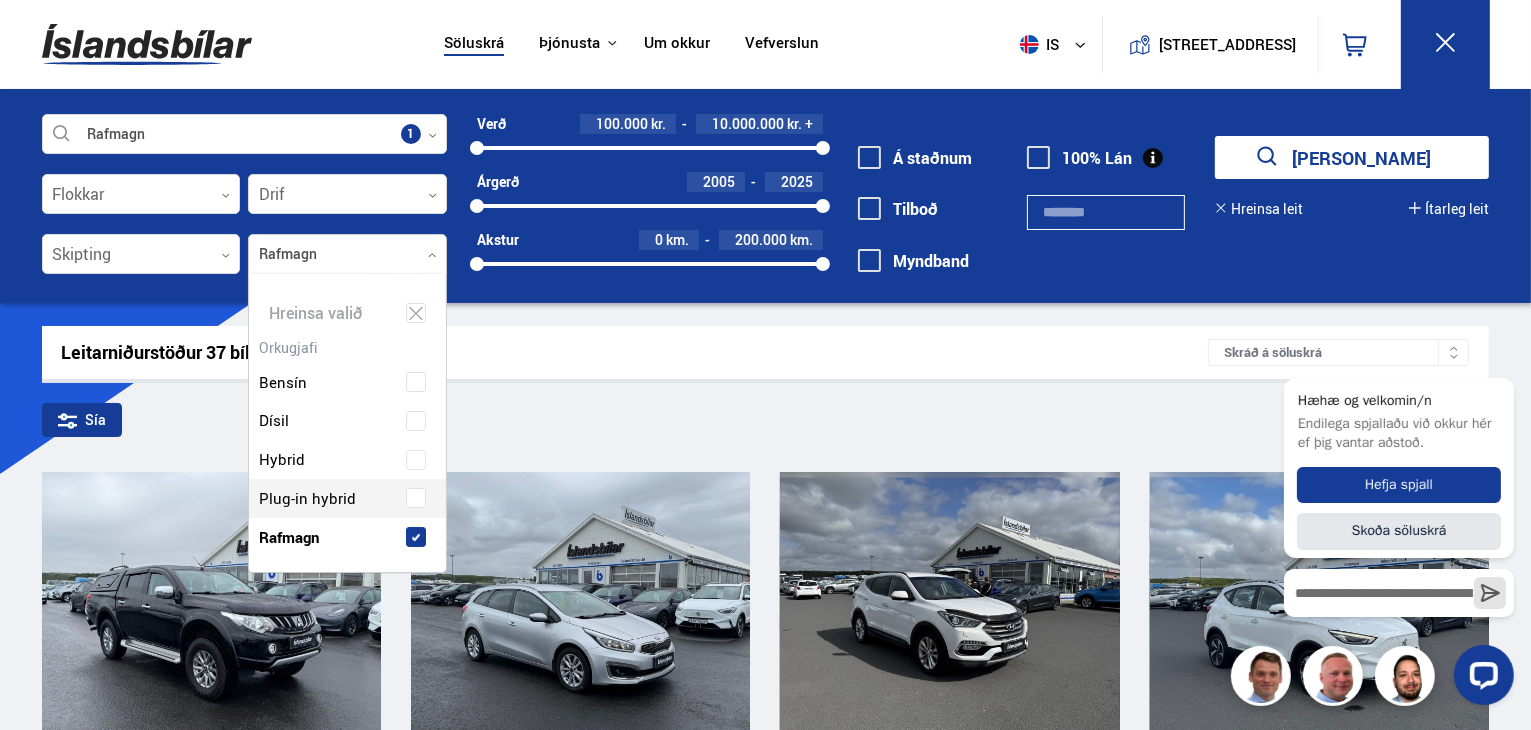 click on "Bensín   Dísil   Hybrid   Plug-in hybrid   Rafmagn" at bounding box center (347, 445) 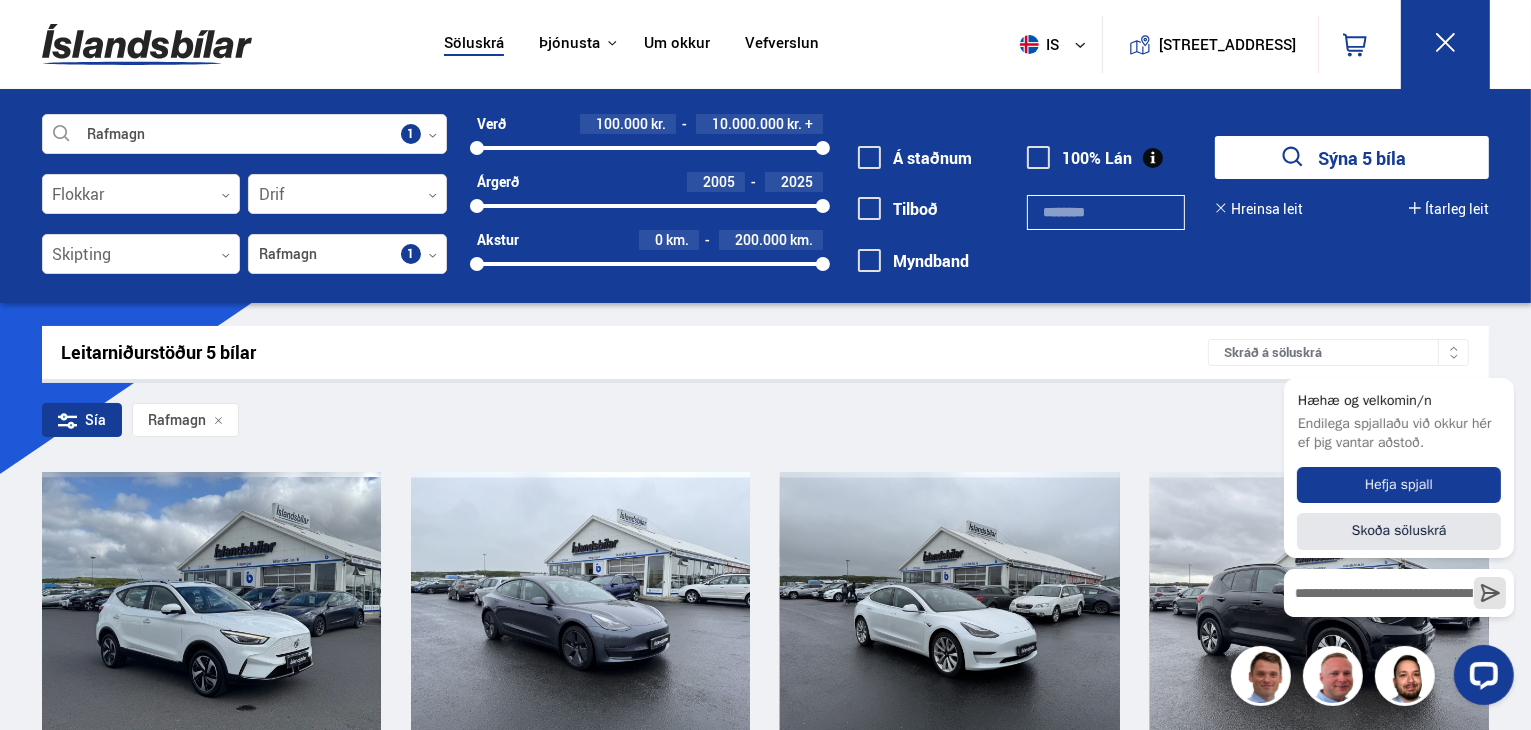 click at bounding box center (869, 157) 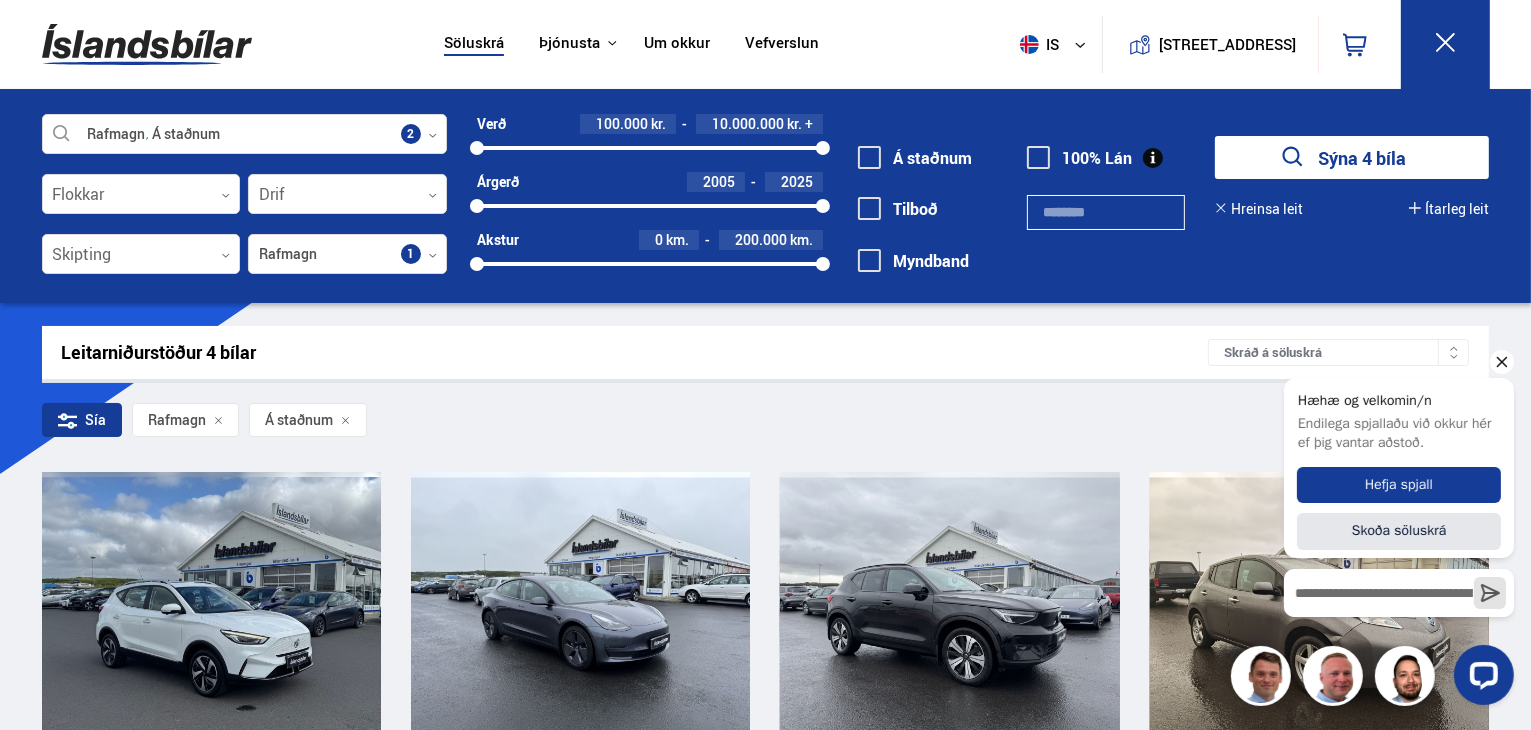 click 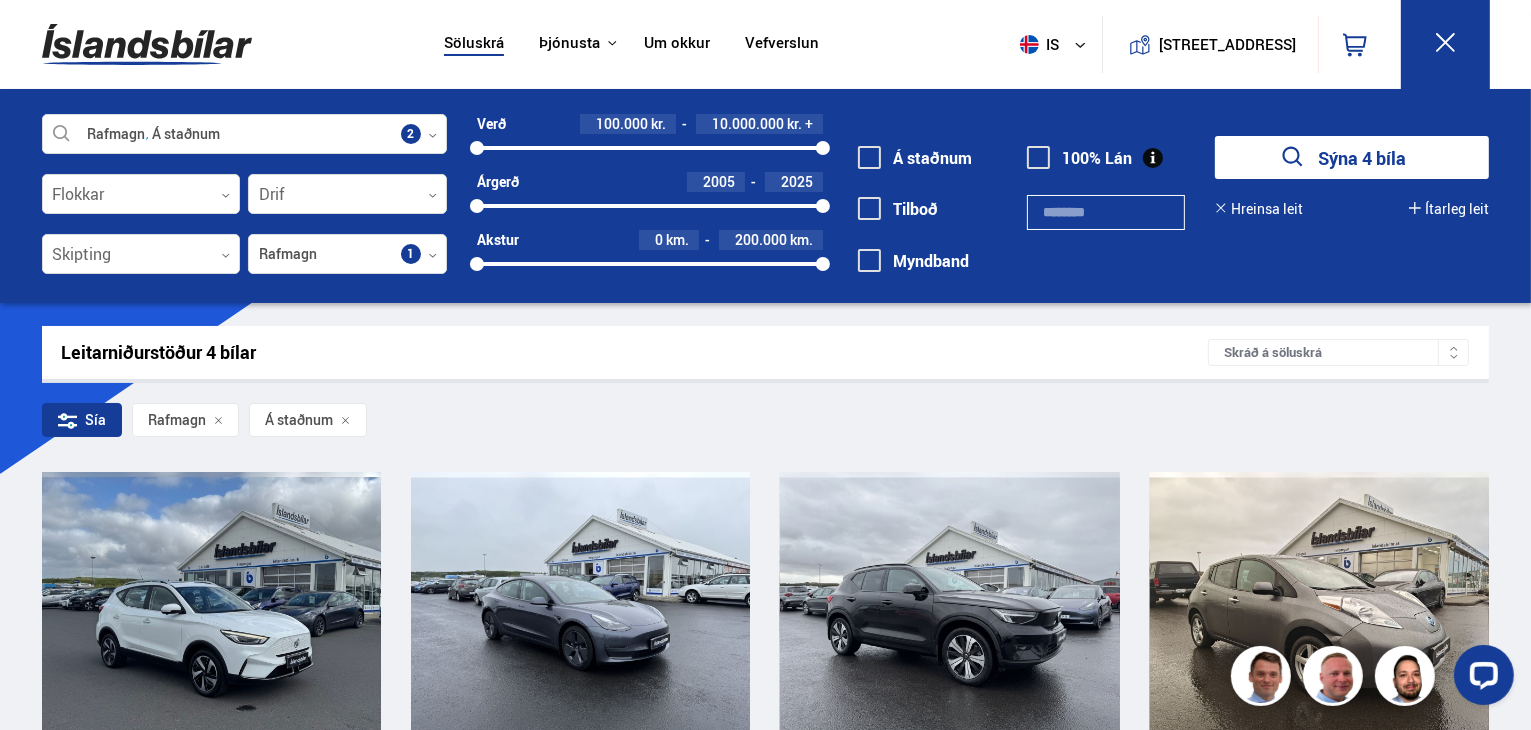 drag, startPoint x: 1530, startPoint y: 305, endPoint x: 1533, endPoint y: 361, distance: 56.0803 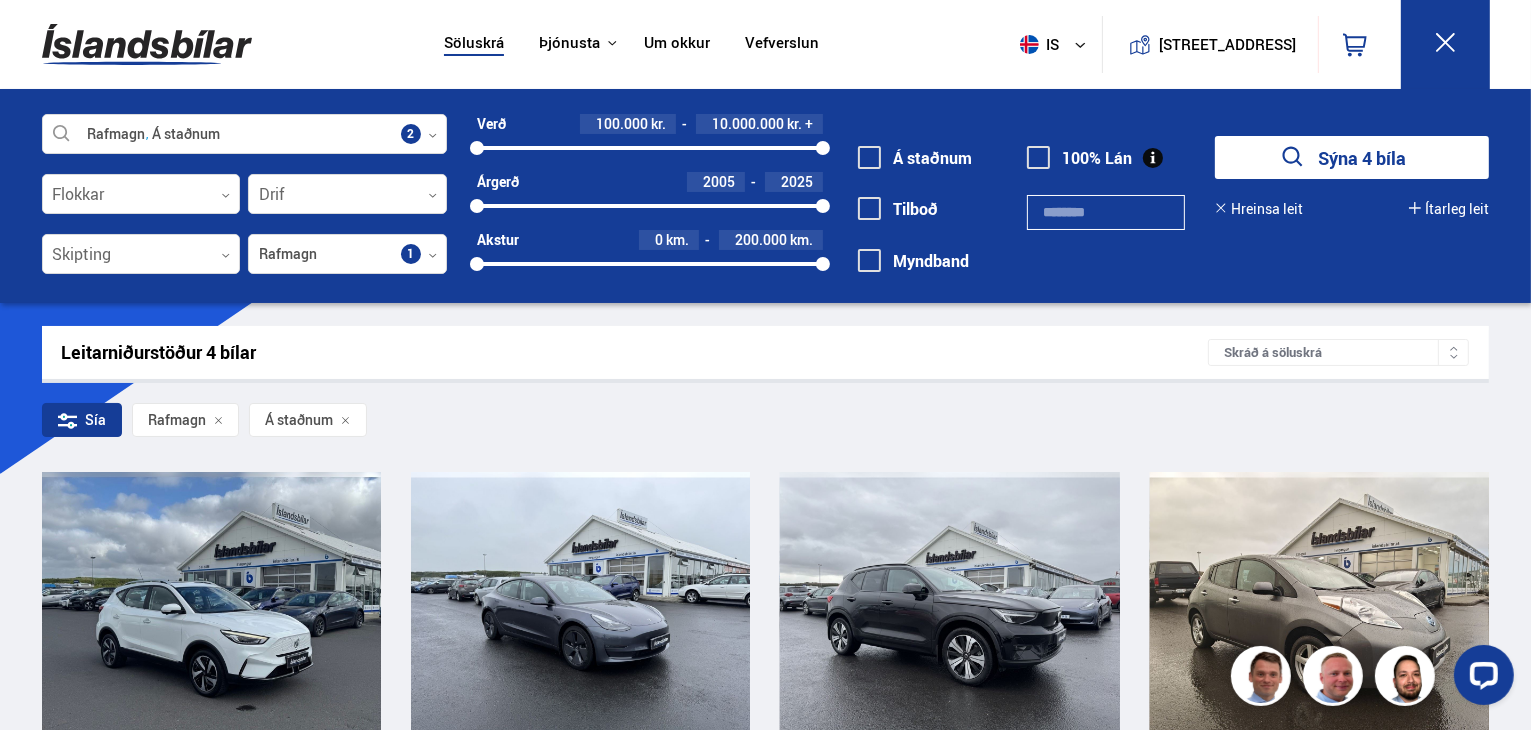 scroll, scrollTop: 628, scrollLeft: 0, axis: vertical 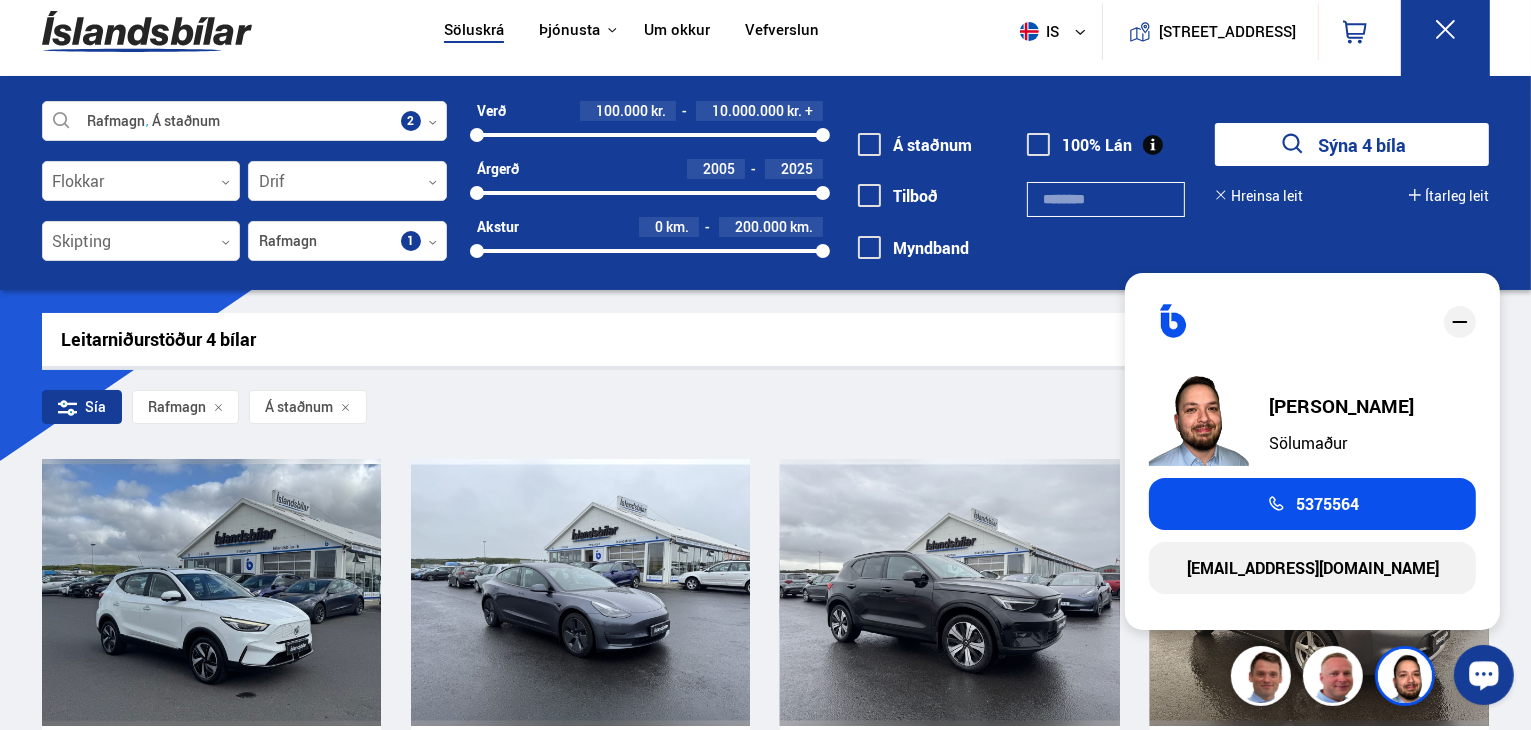 drag, startPoint x: 1528, startPoint y: 305, endPoint x: 1550, endPoint y: 467, distance: 163.487 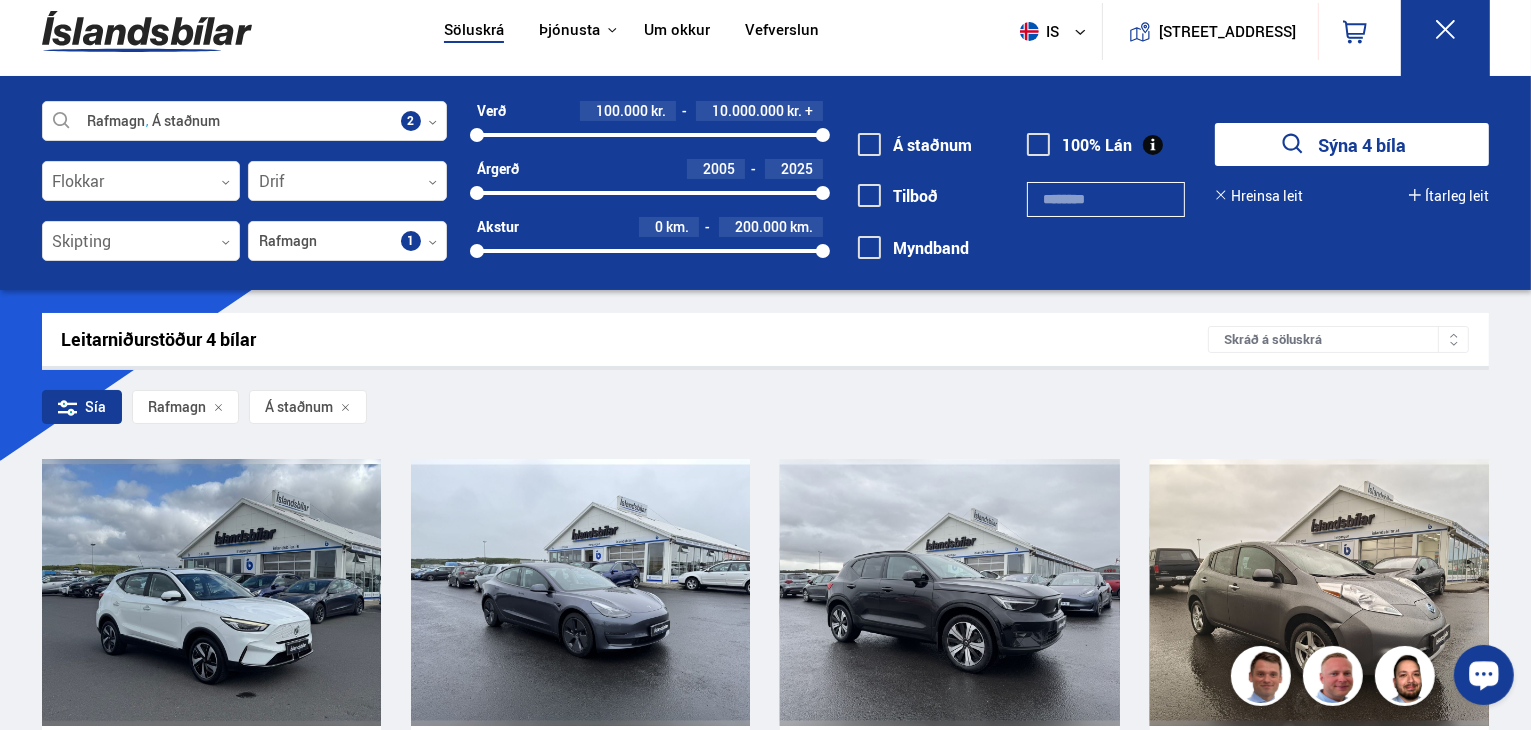 click 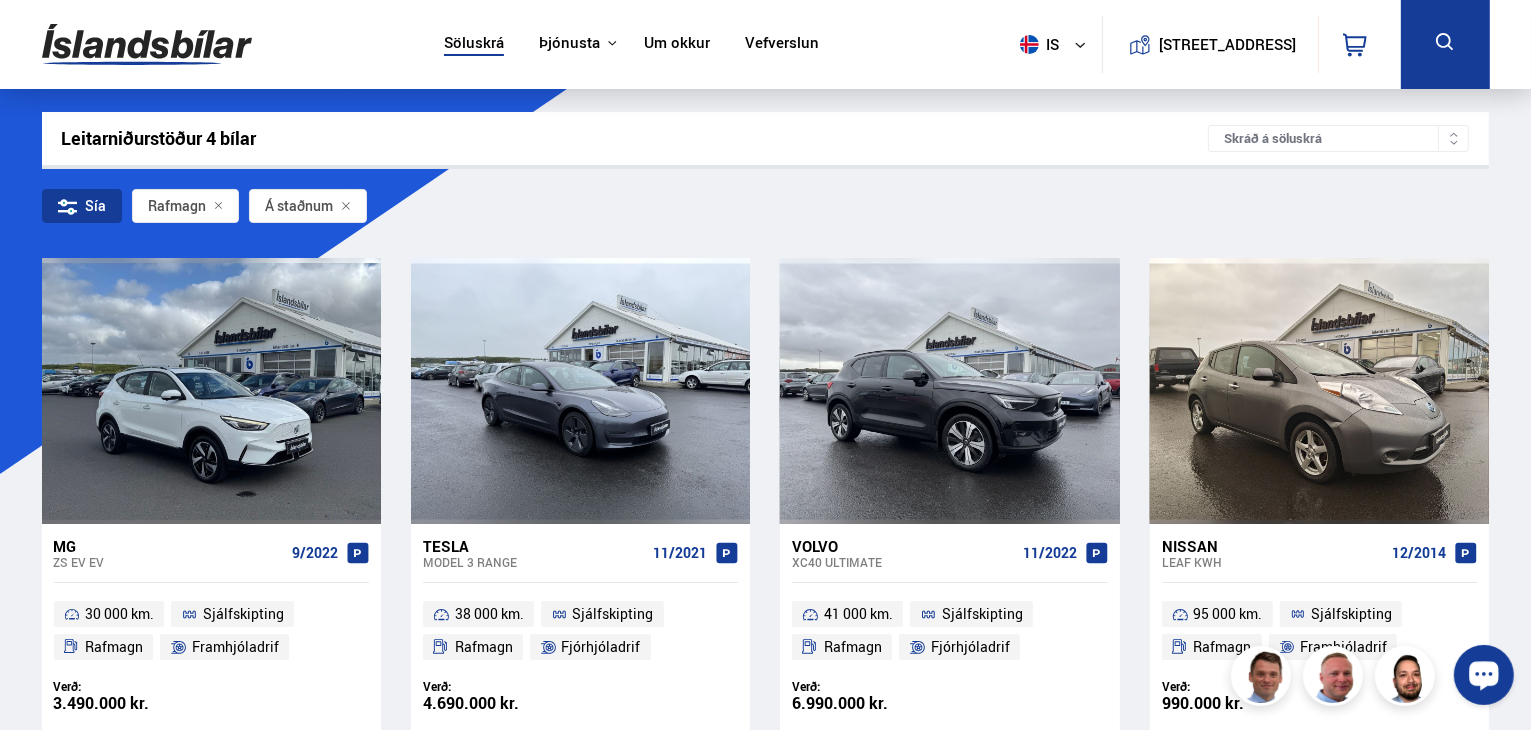 click on "Sía
Rafmagn     Á staðnum" at bounding box center (766, 210) 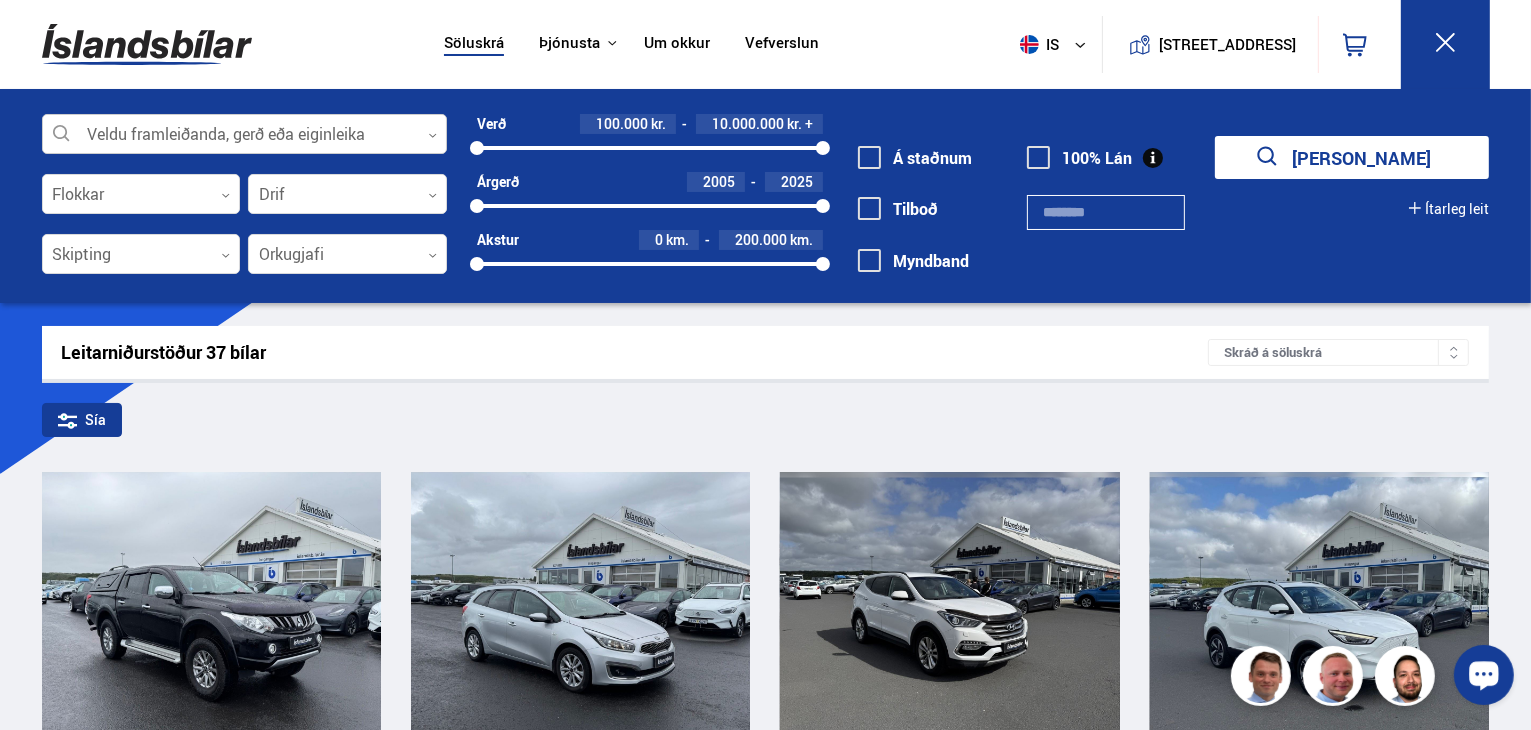click 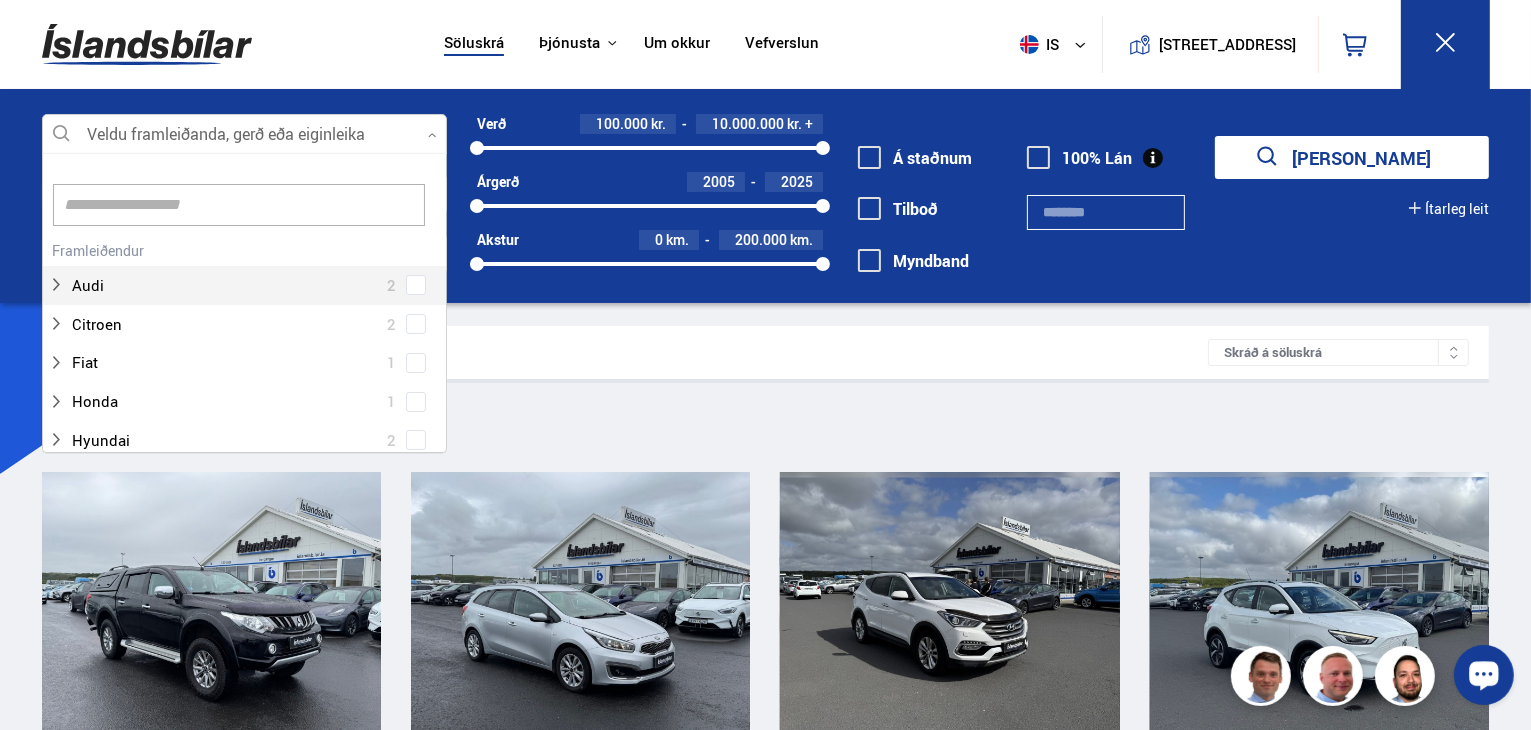 scroll, scrollTop: 301, scrollLeft: 411, axis: both 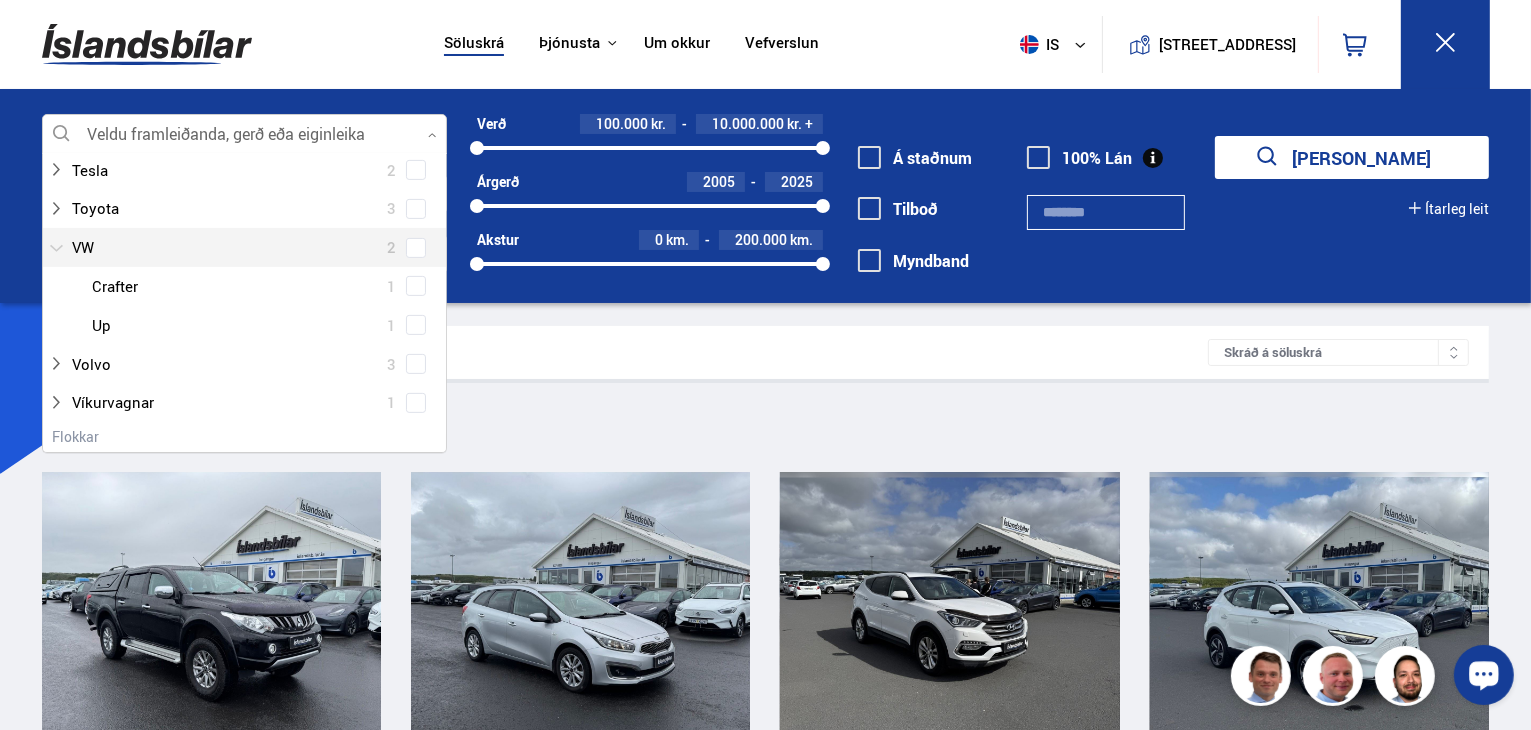 click at bounding box center (224, 247) 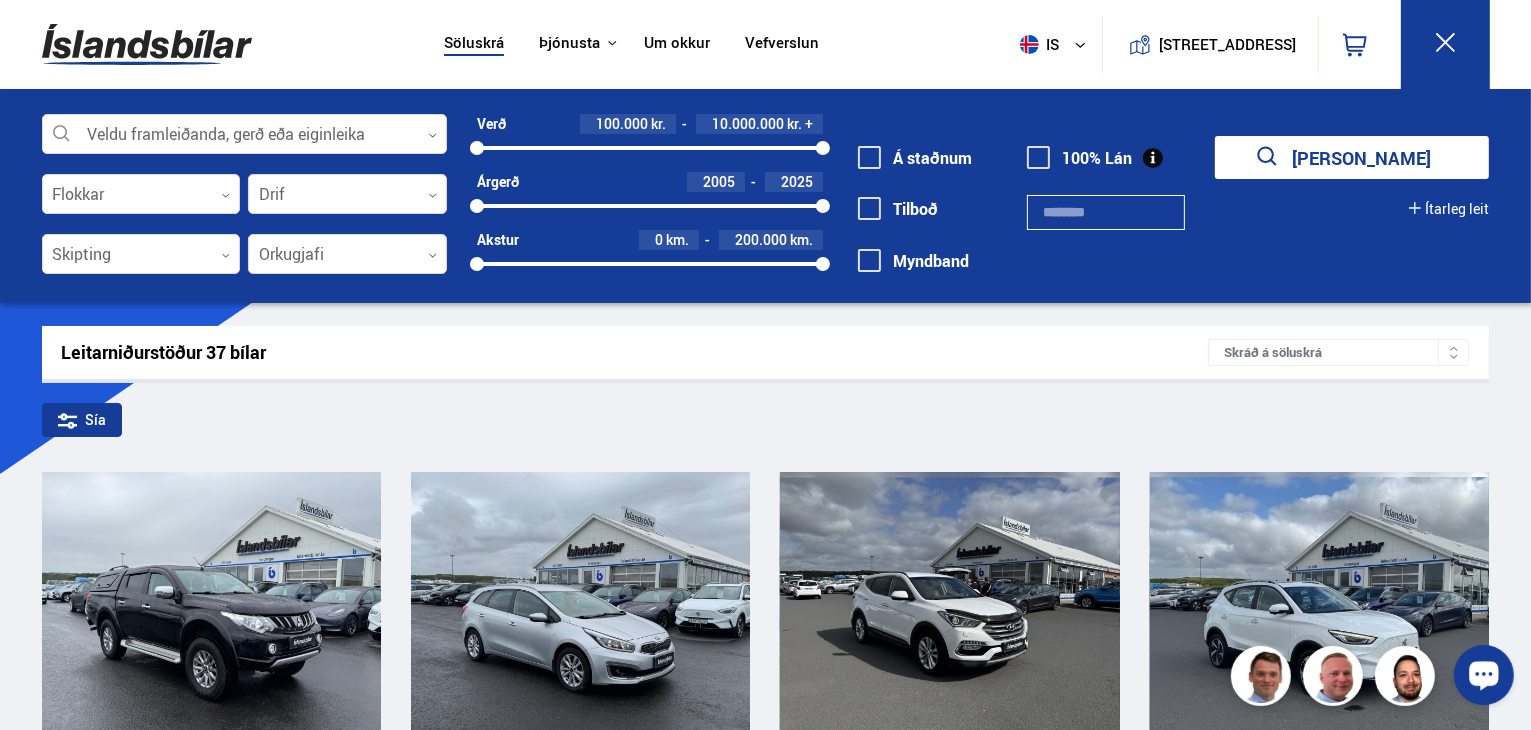 click on "Leitarniðurstöður 37 bílar
Skráð á [GEOGRAPHIC_DATA]" at bounding box center [766, 352] 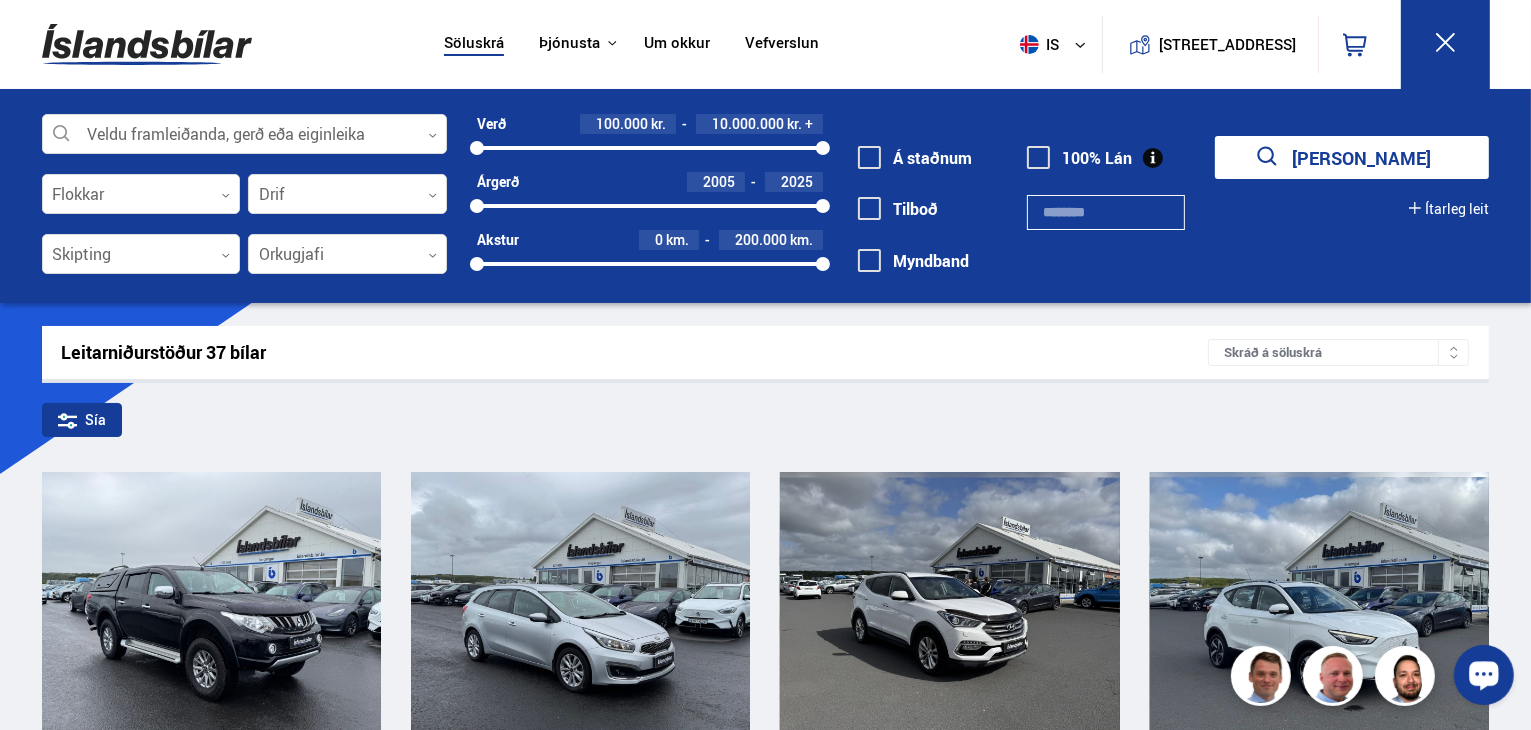 drag, startPoint x: 1528, startPoint y: 199, endPoint x: 1547, endPoint y: 312, distance: 114.58621 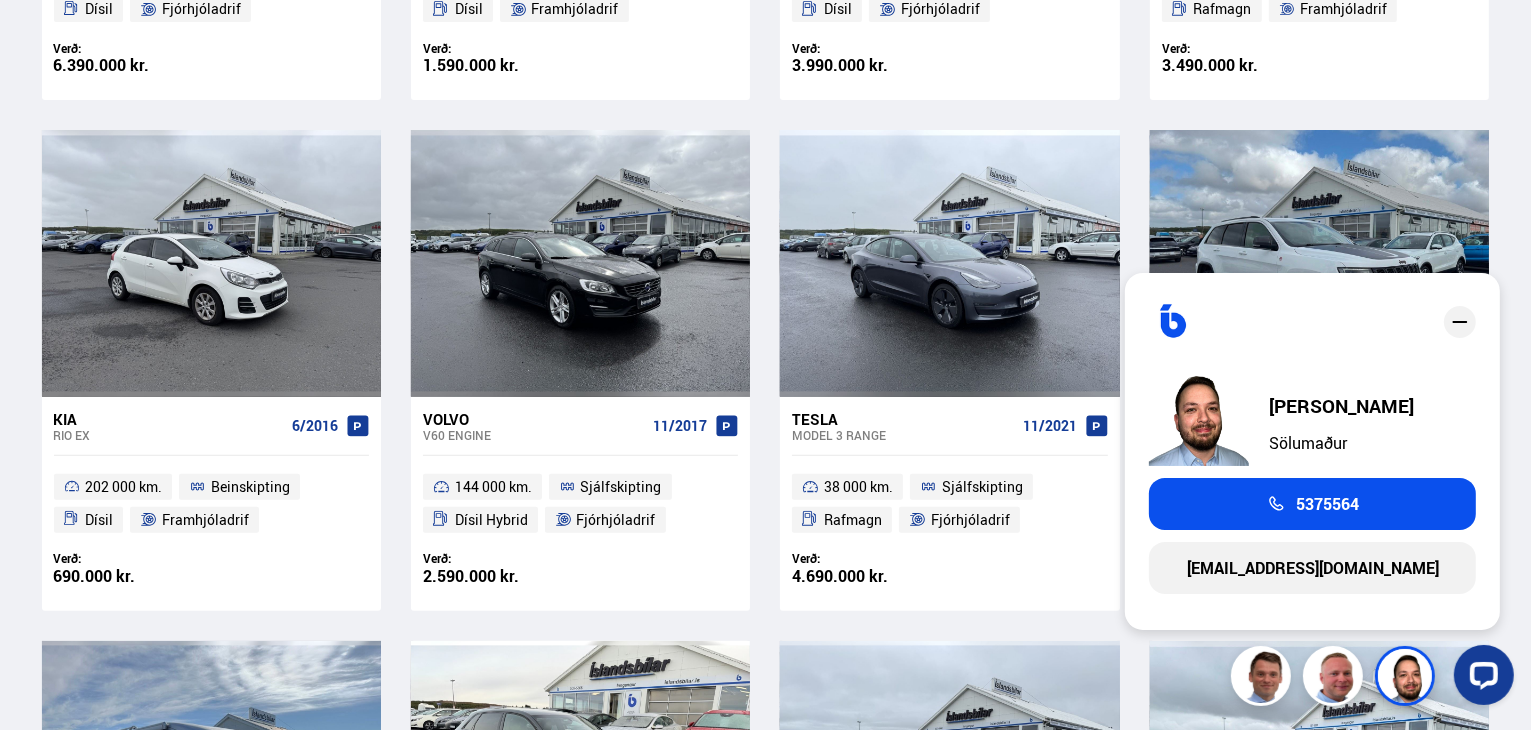 scroll, scrollTop: 0, scrollLeft: 0, axis: both 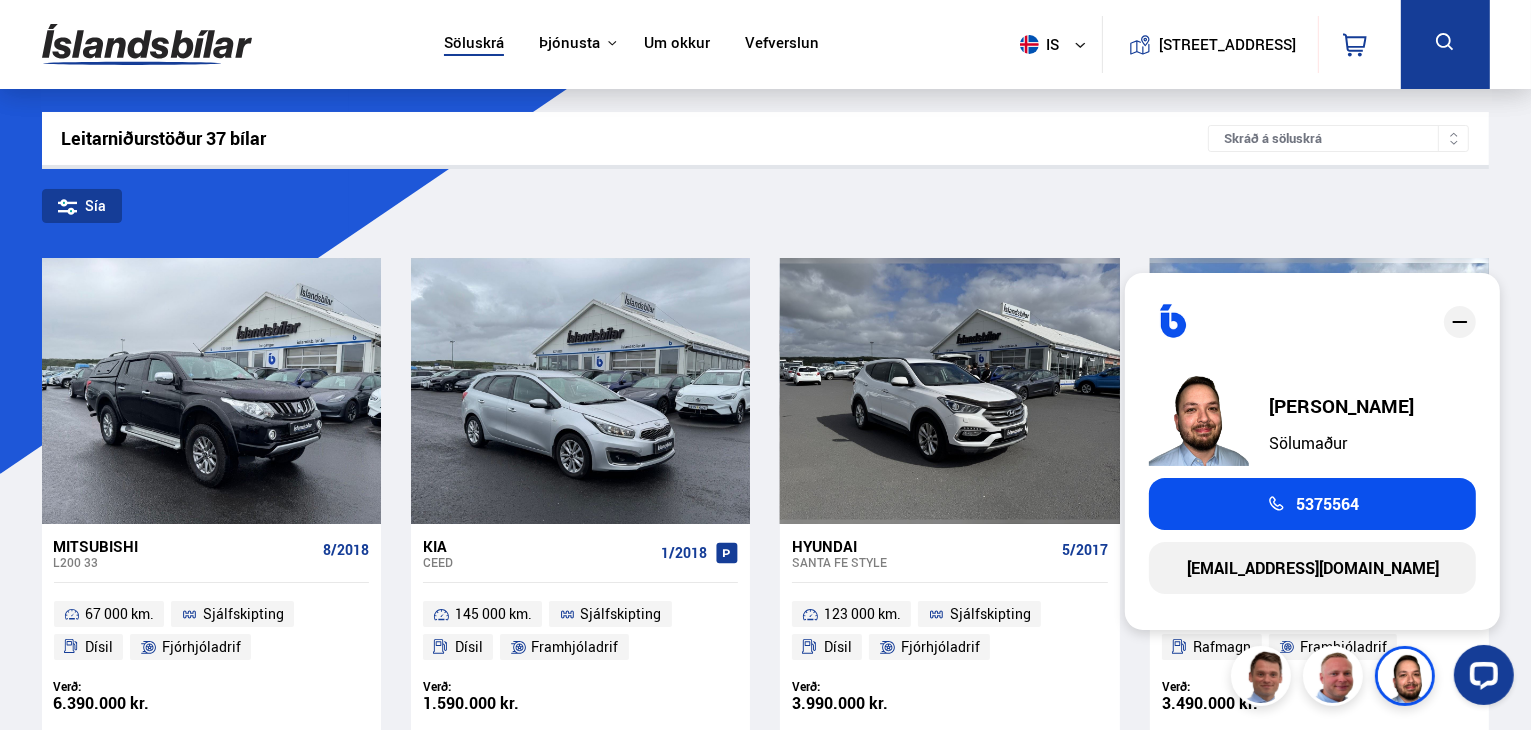 click at bounding box center (147, 44) 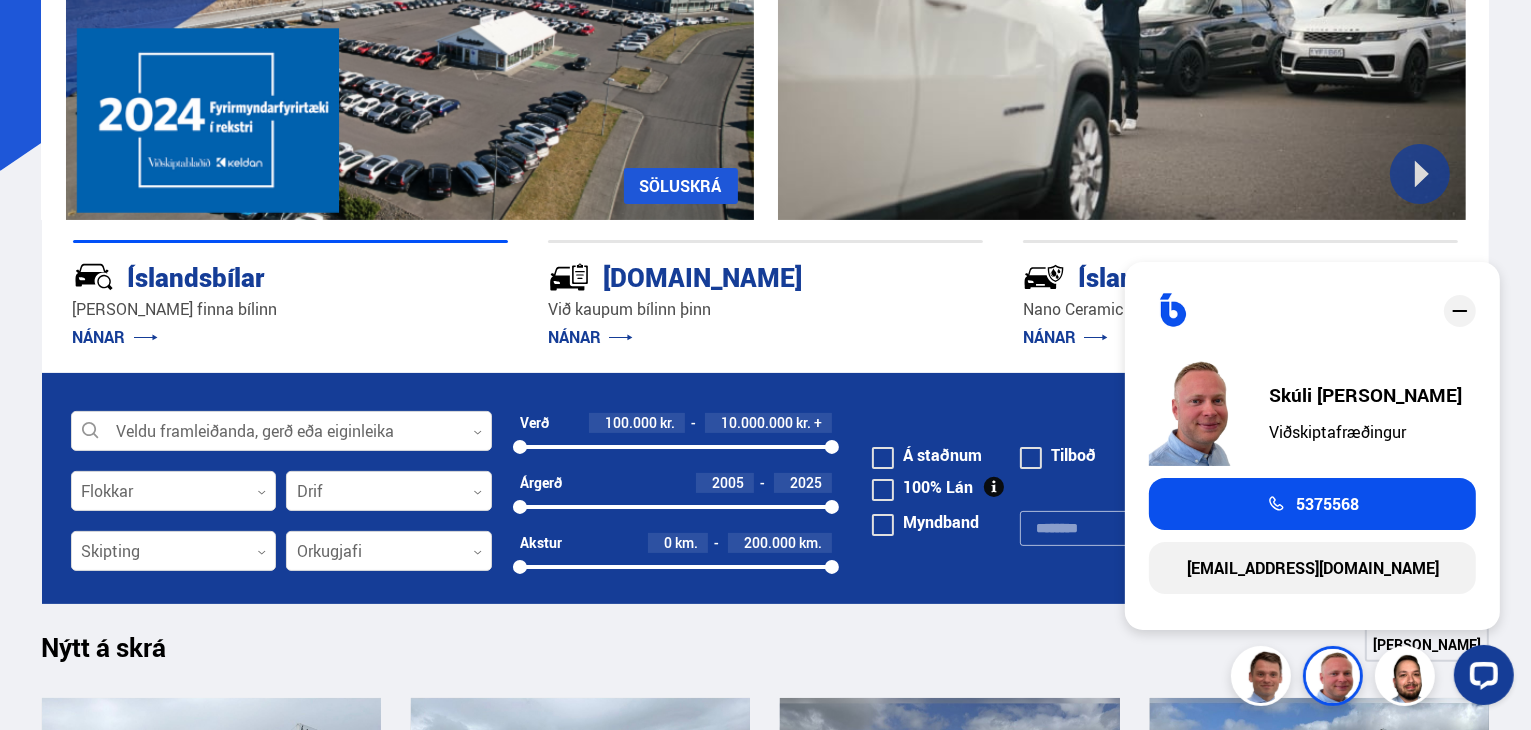scroll, scrollTop: 324, scrollLeft: 0, axis: vertical 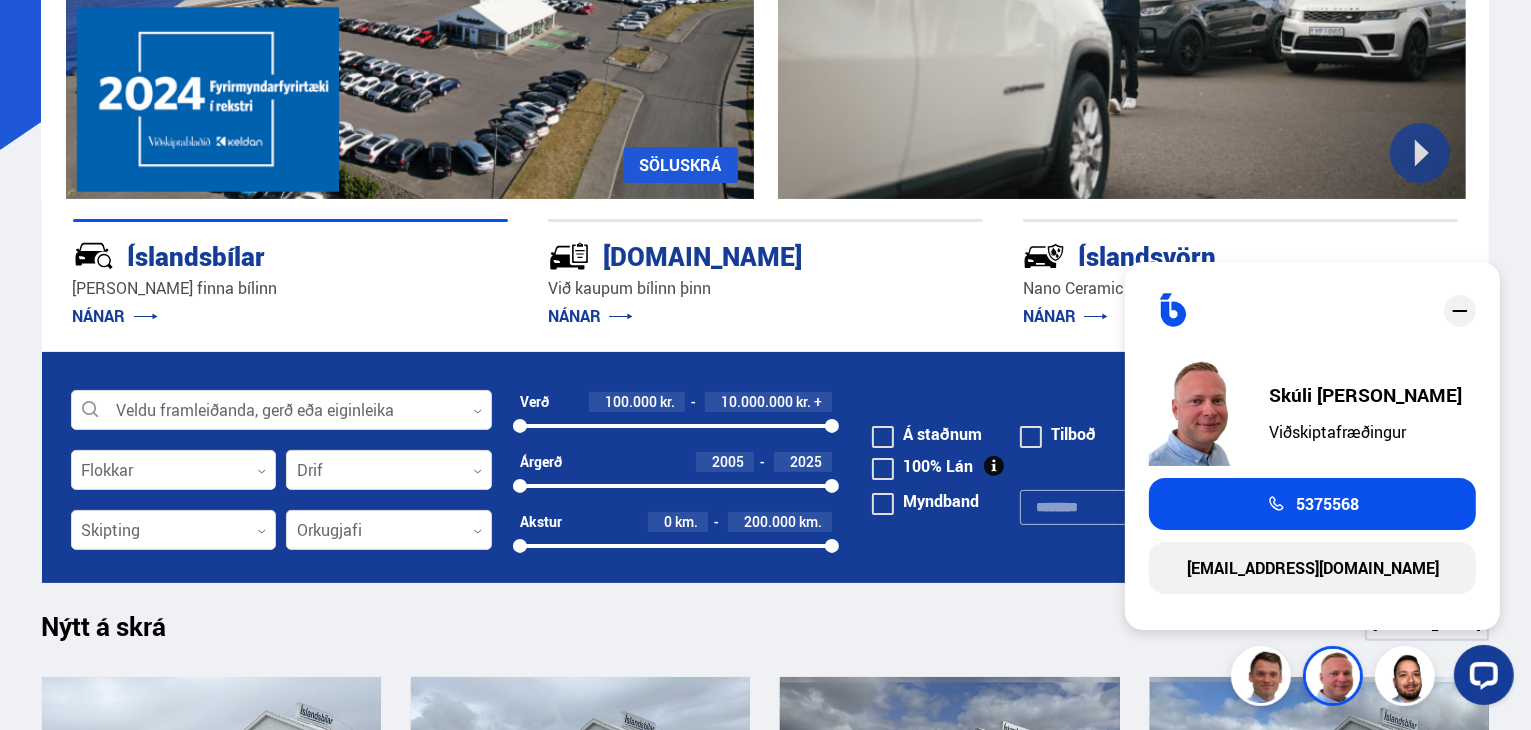 click 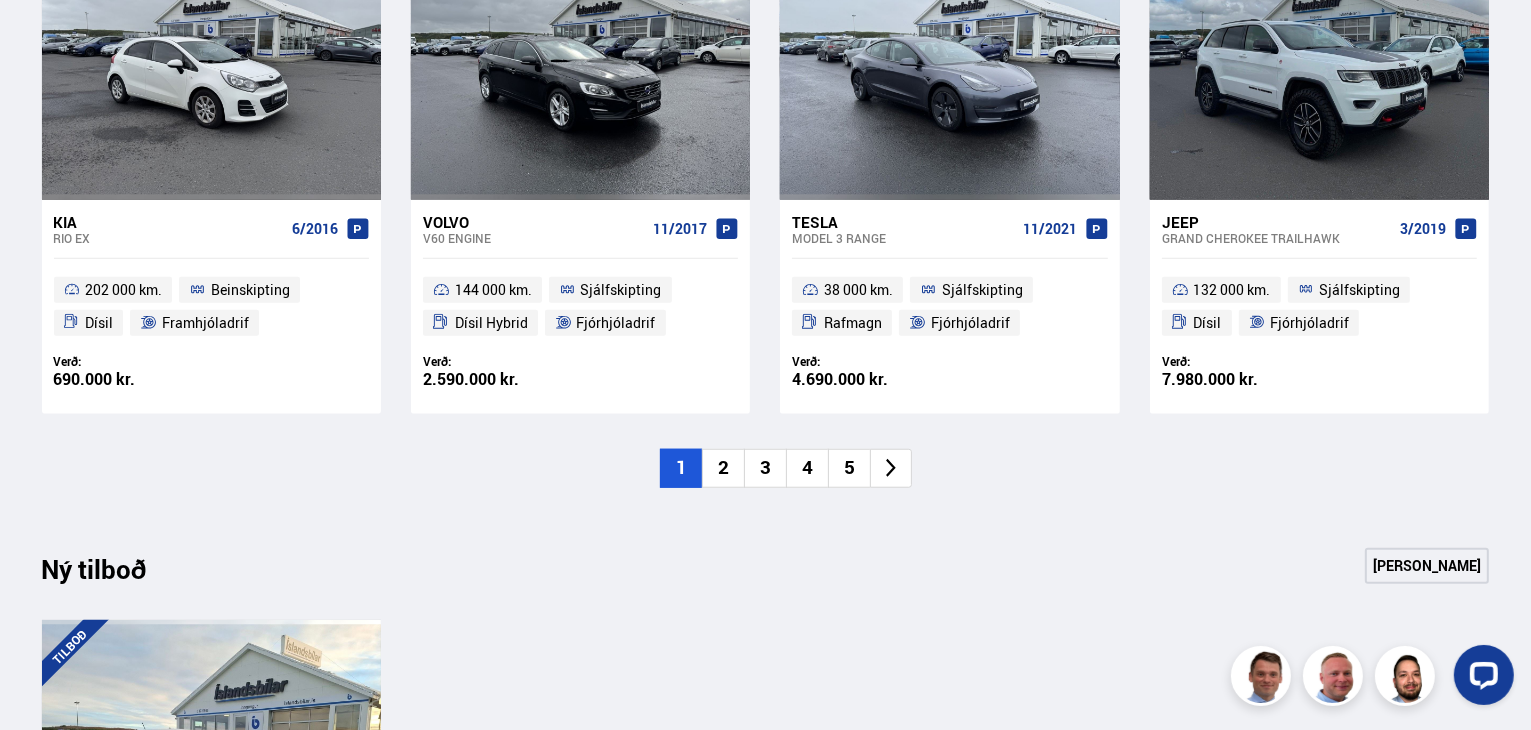 scroll, scrollTop: 1596, scrollLeft: 0, axis: vertical 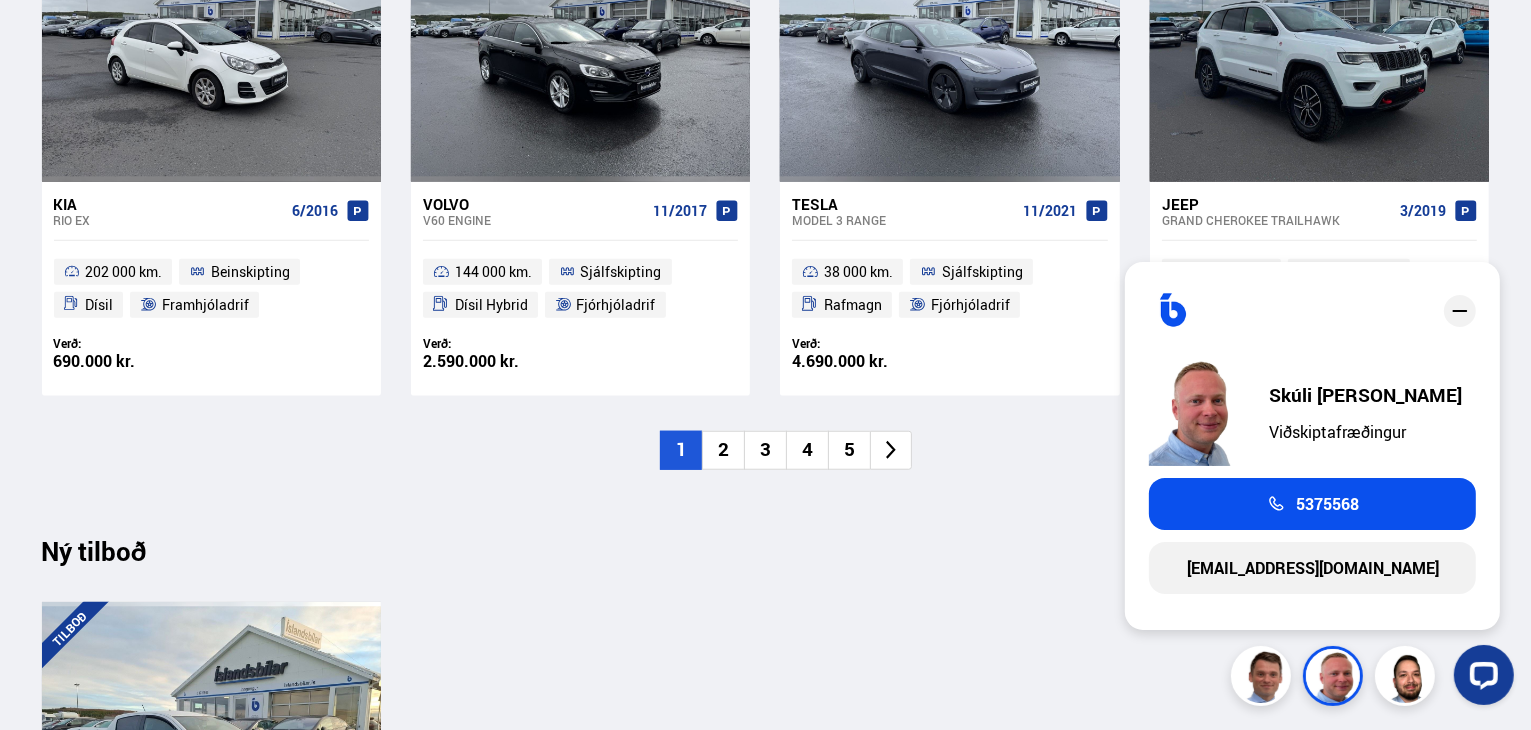 click 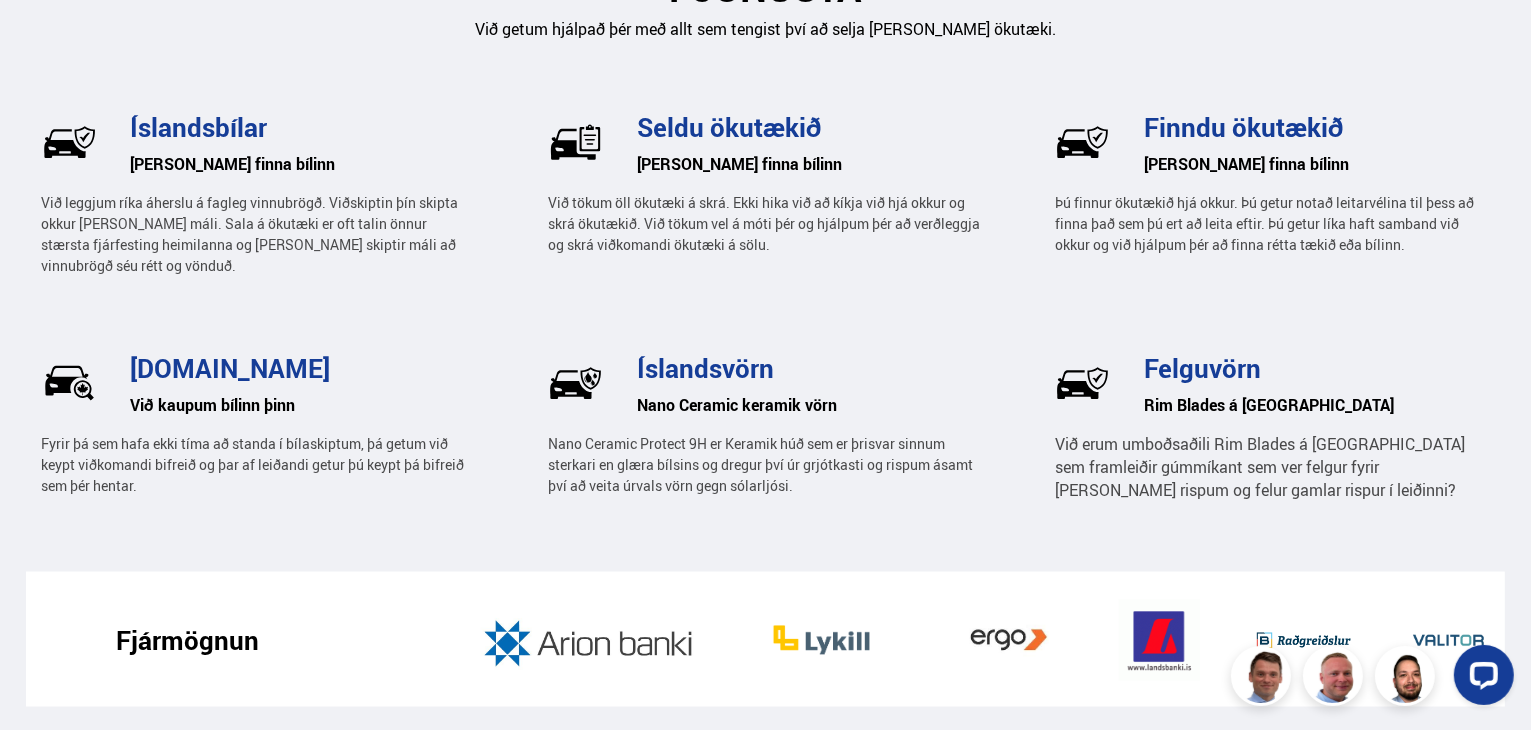 scroll, scrollTop: 2812, scrollLeft: 0, axis: vertical 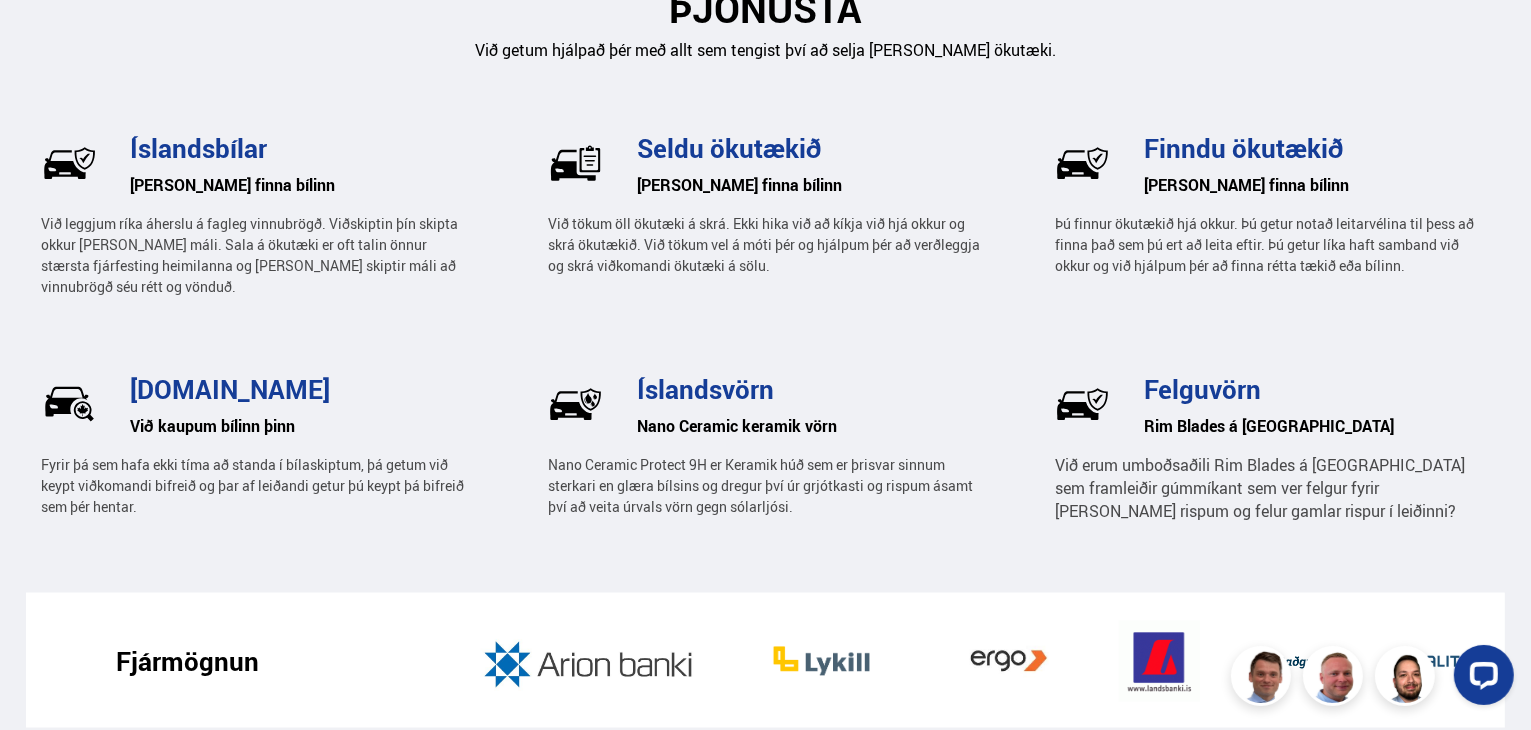 drag, startPoint x: 1528, startPoint y: 548, endPoint x: 1535, endPoint y: 466, distance: 82.29824 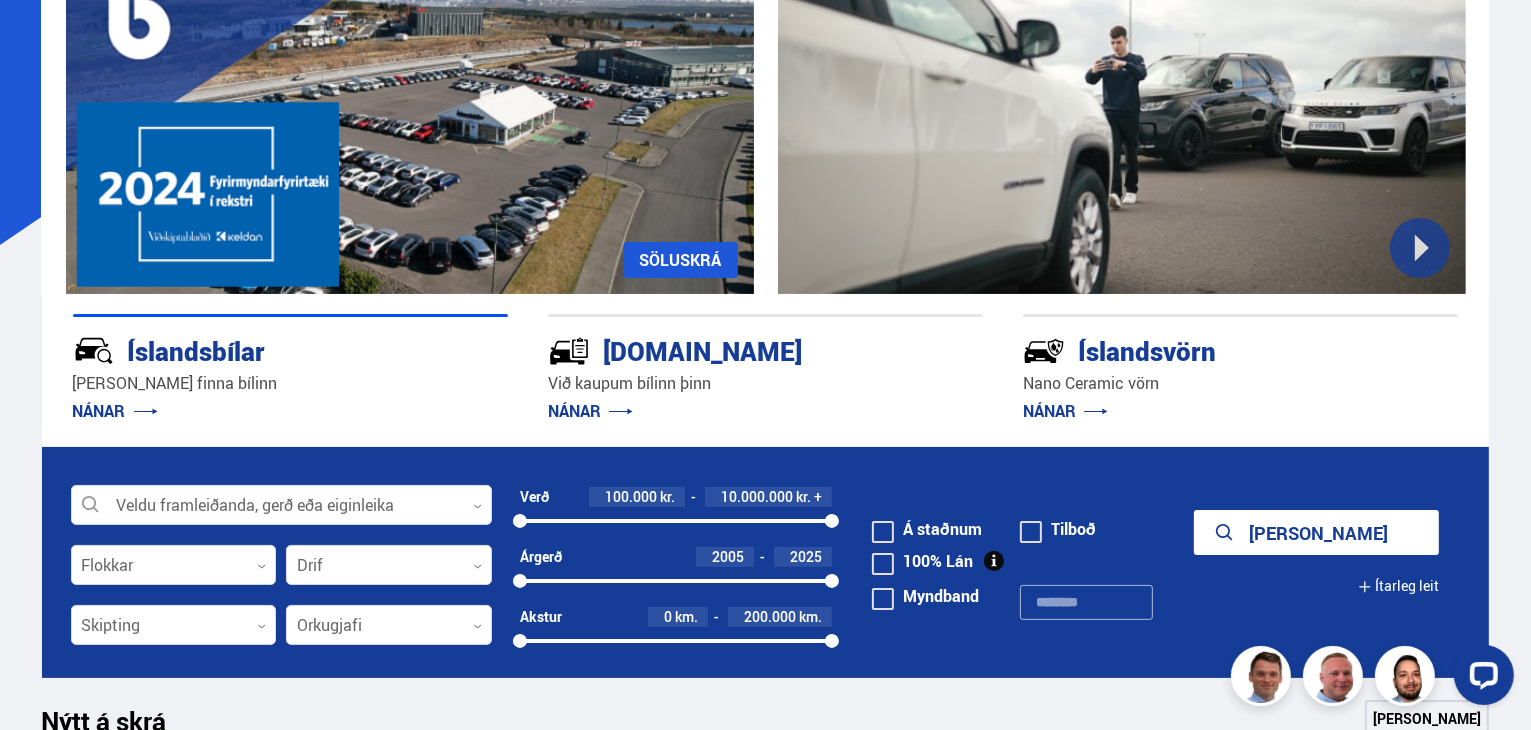 scroll, scrollTop: 0, scrollLeft: 0, axis: both 